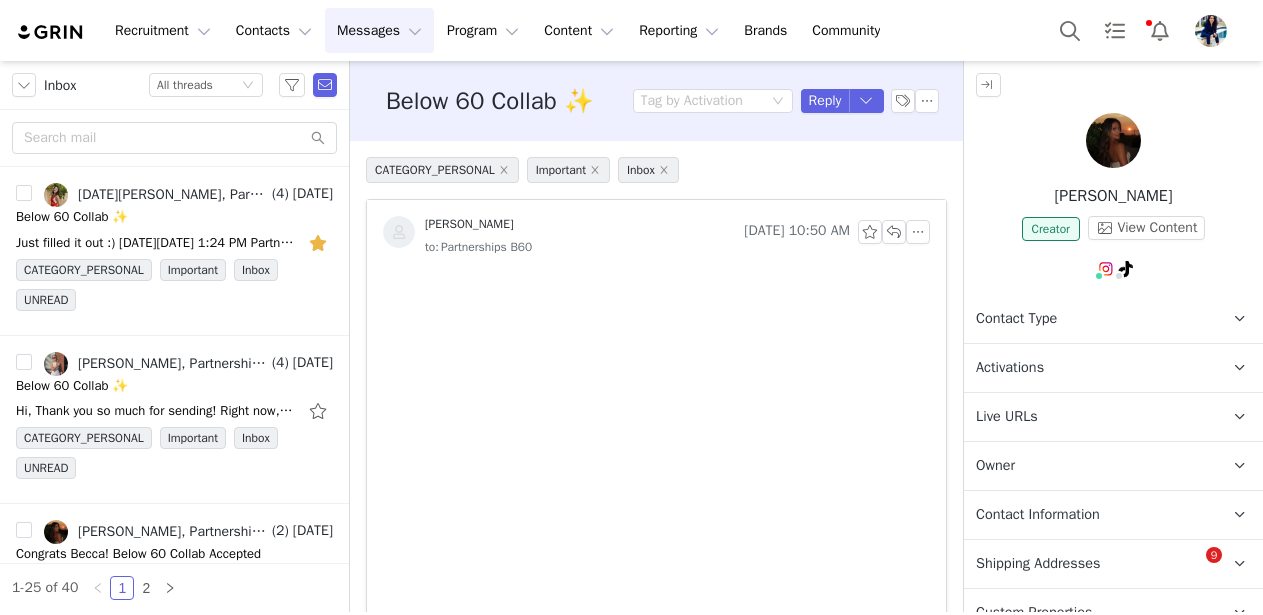 scroll, scrollTop: 0, scrollLeft: 0, axis: both 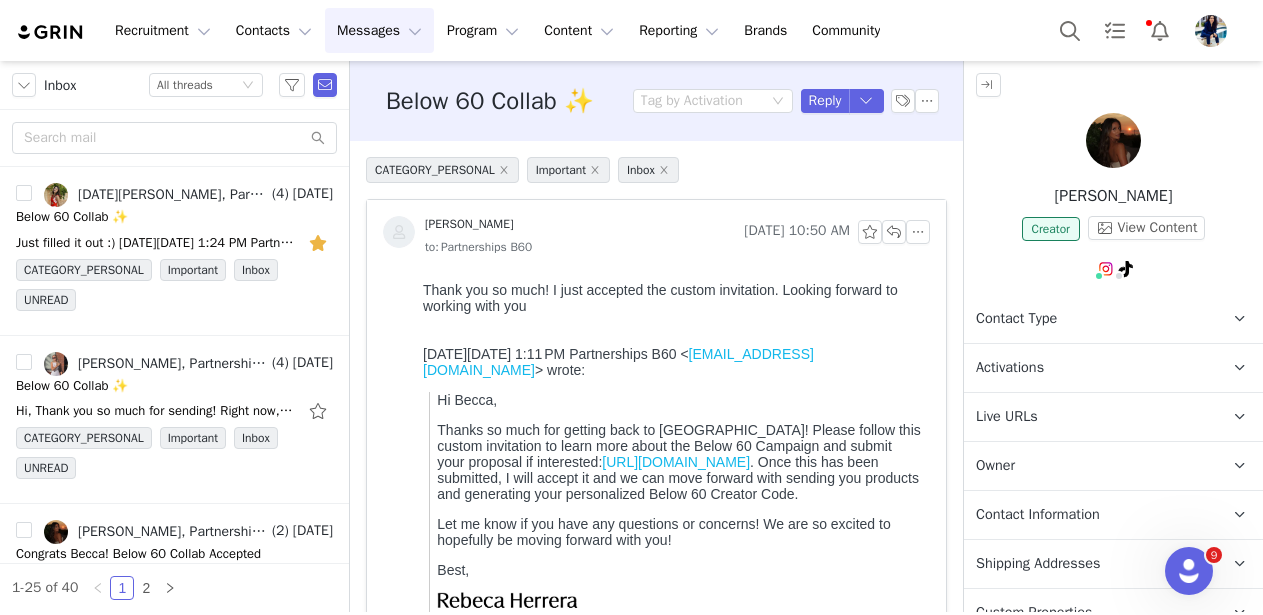 click on "Messages Messages" at bounding box center (379, 30) 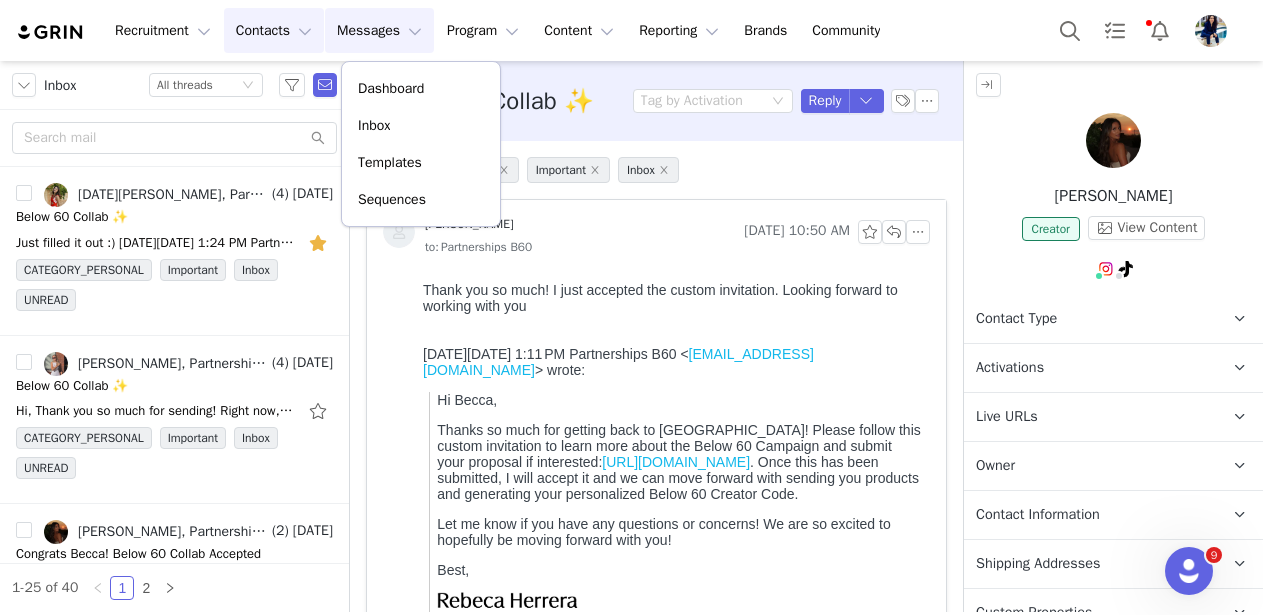 click on "Contacts Contacts" at bounding box center [274, 30] 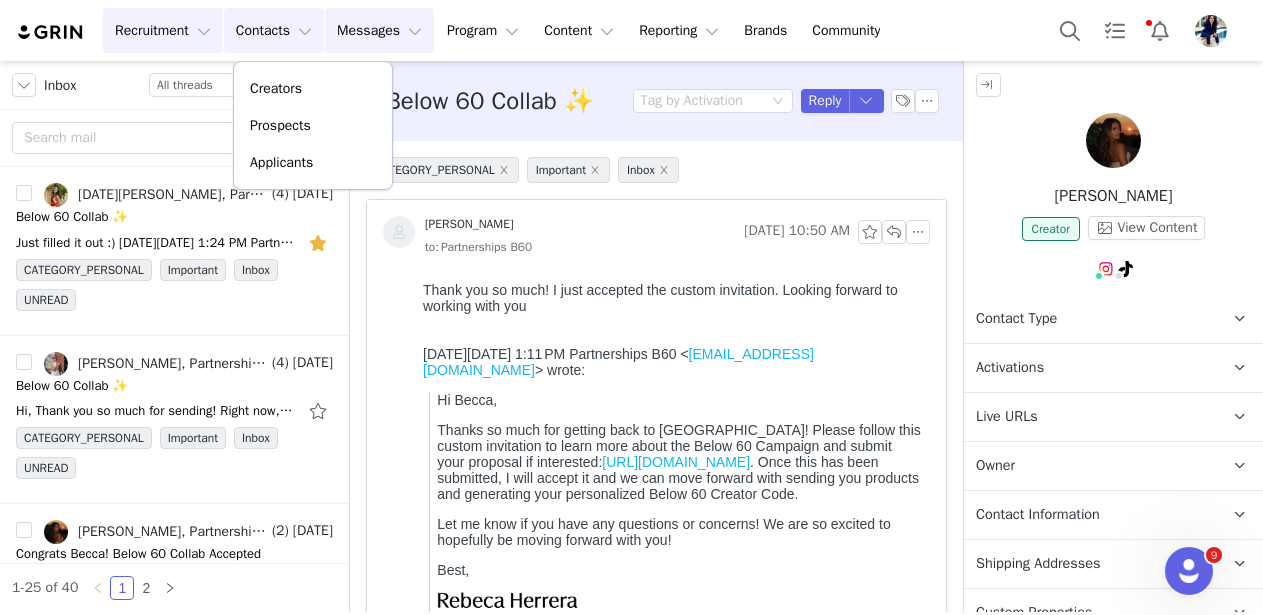 click on "Recruitment Recruitment" at bounding box center (163, 30) 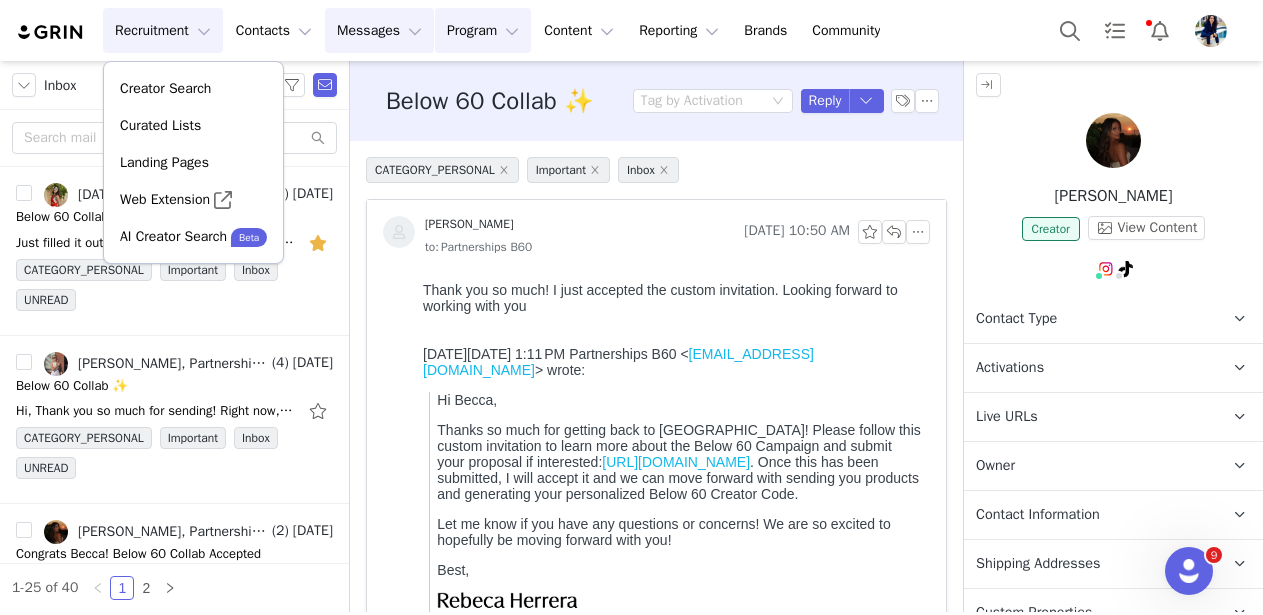 click on "Program Program" at bounding box center (483, 30) 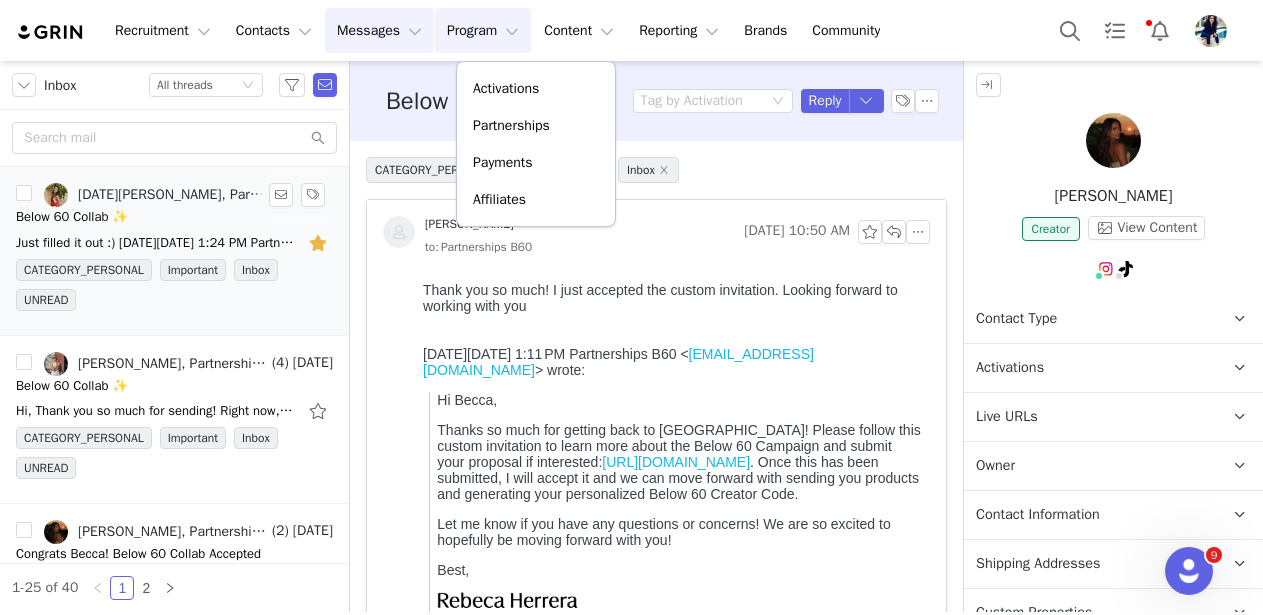 click on "[DATE][PERSON_NAME], Partnerships B60" at bounding box center [173, 195] 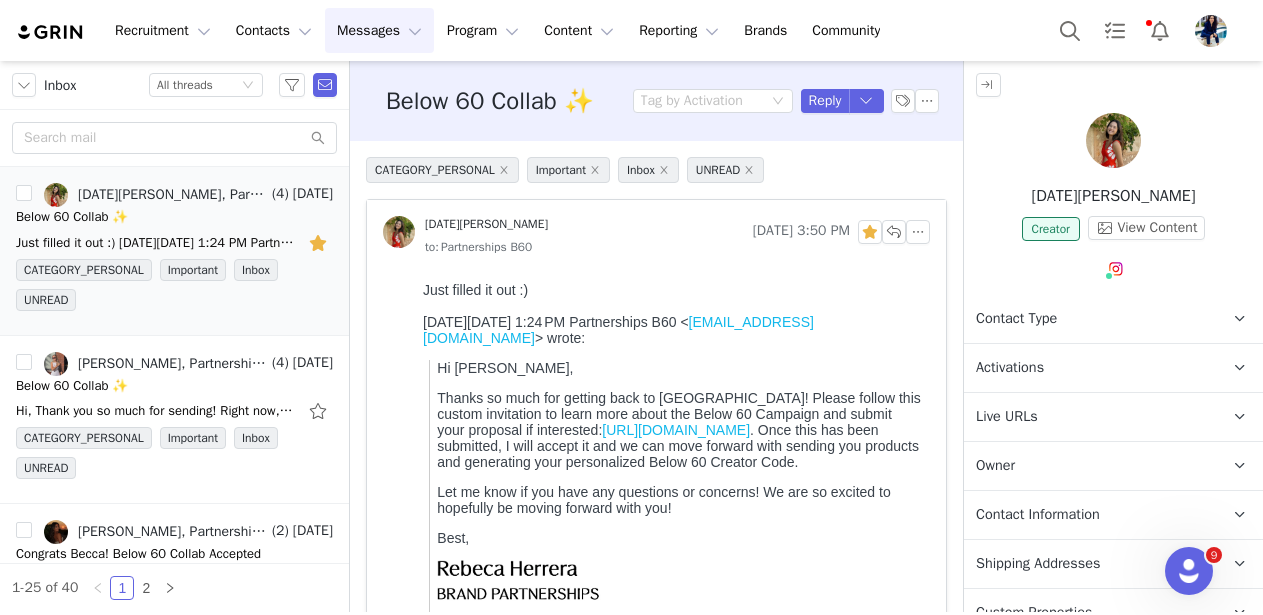 scroll, scrollTop: 0, scrollLeft: 0, axis: both 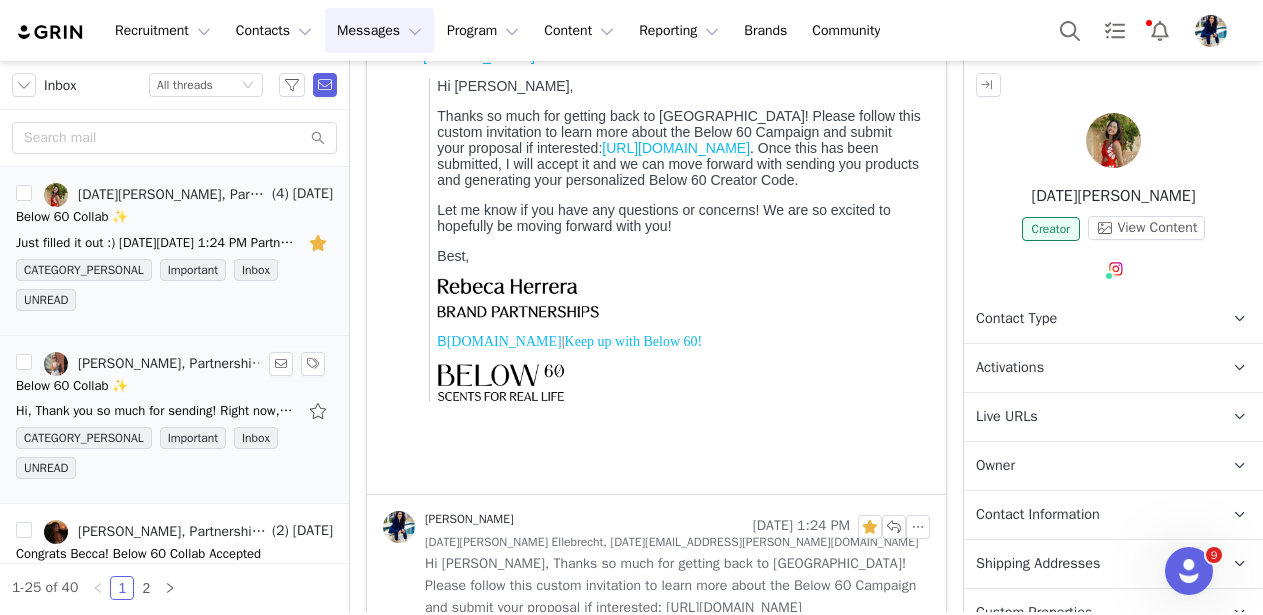 click on "[PERSON_NAME], Partnerships B60" at bounding box center [173, 364] 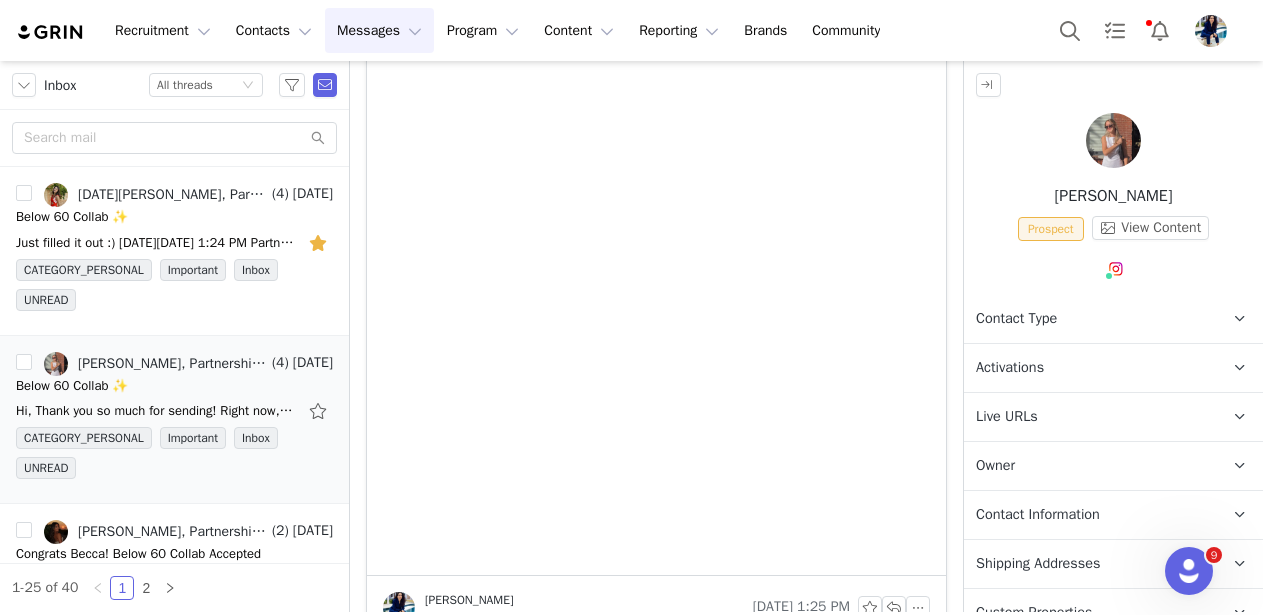 scroll, scrollTop: 127, scrollLeft: 0, axis: vertical 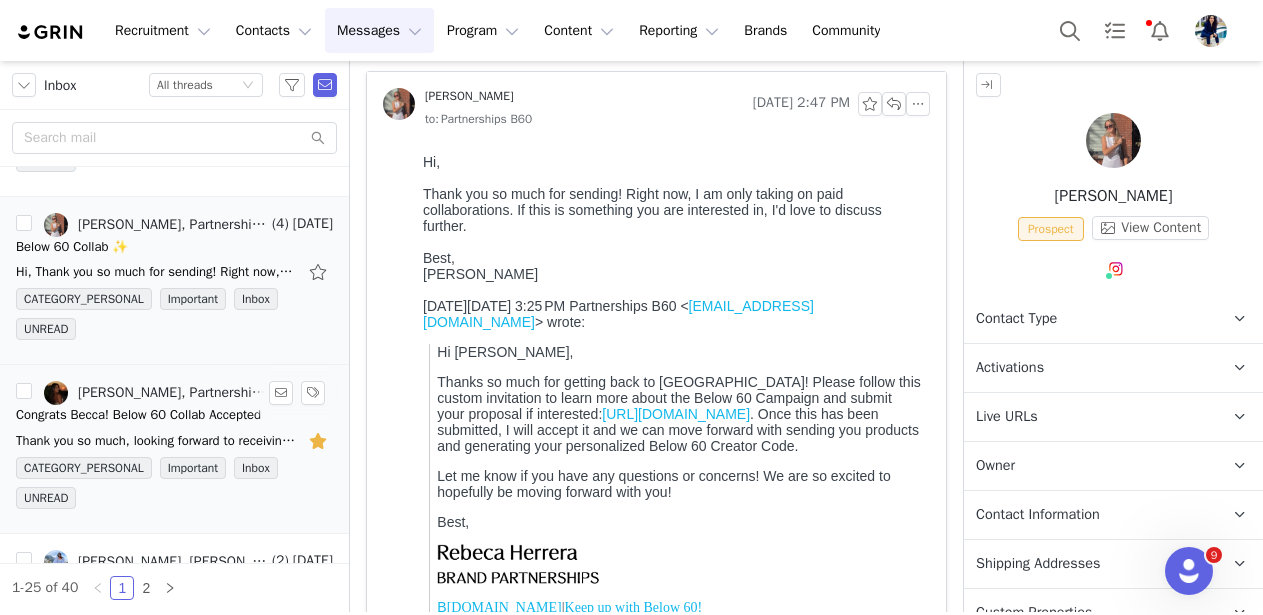 click on "Congrats Becca! Below 60 Collab Accepted" at bounding box center (138, 415) 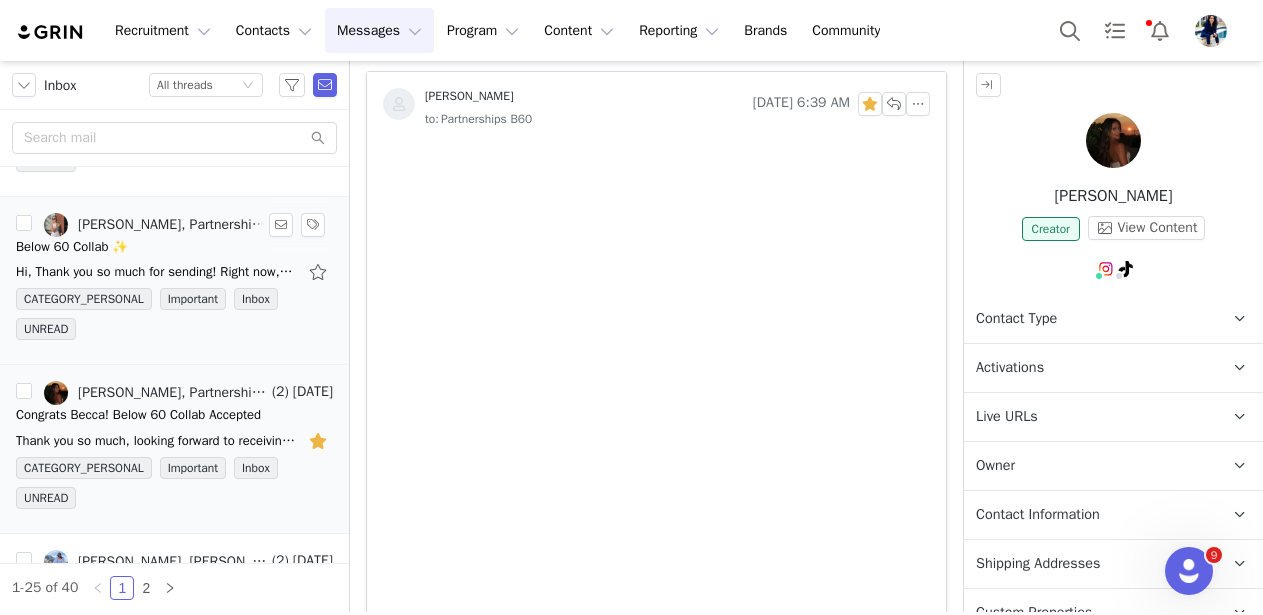 scroll, scrollTop: 0, scrollLeft: 0, axis: both 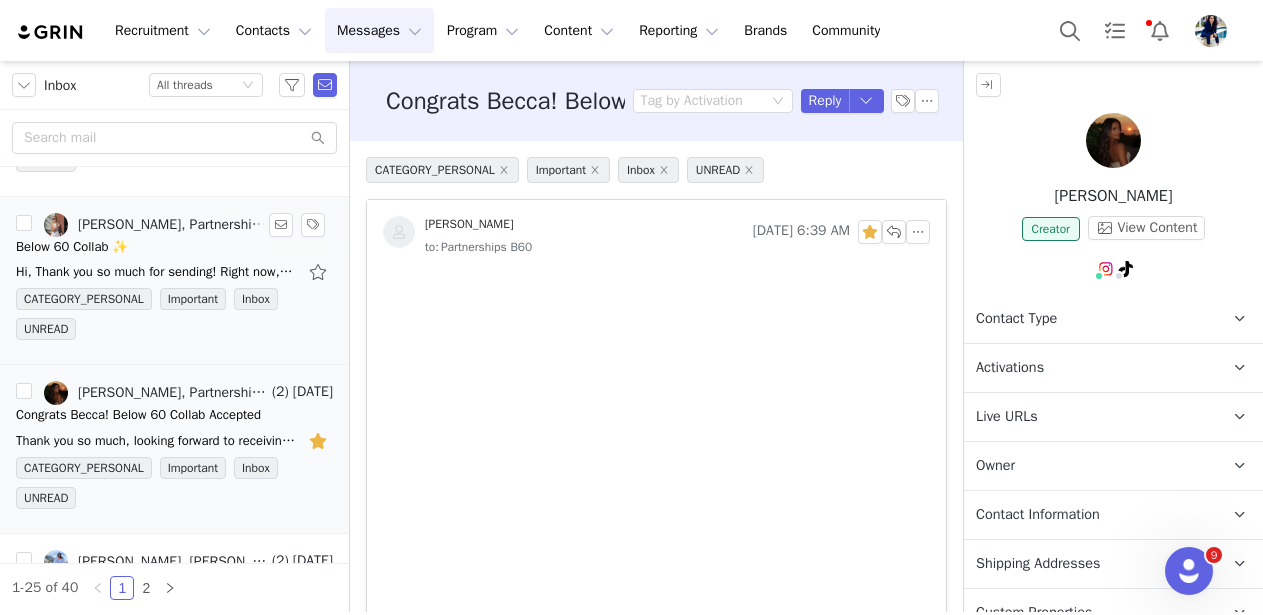 click on "[PERSON_NAME], Partnerships B60" at bounding box center [156, 225] 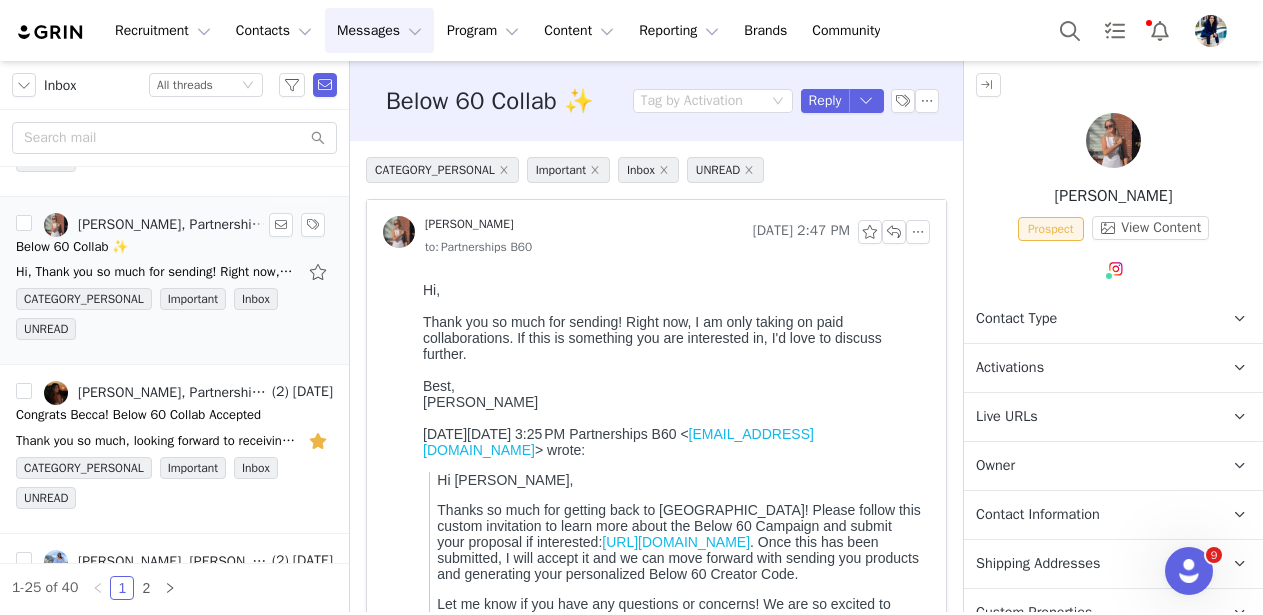 scroll, scrollTop: 0, scrollLeft: 0, axis: both 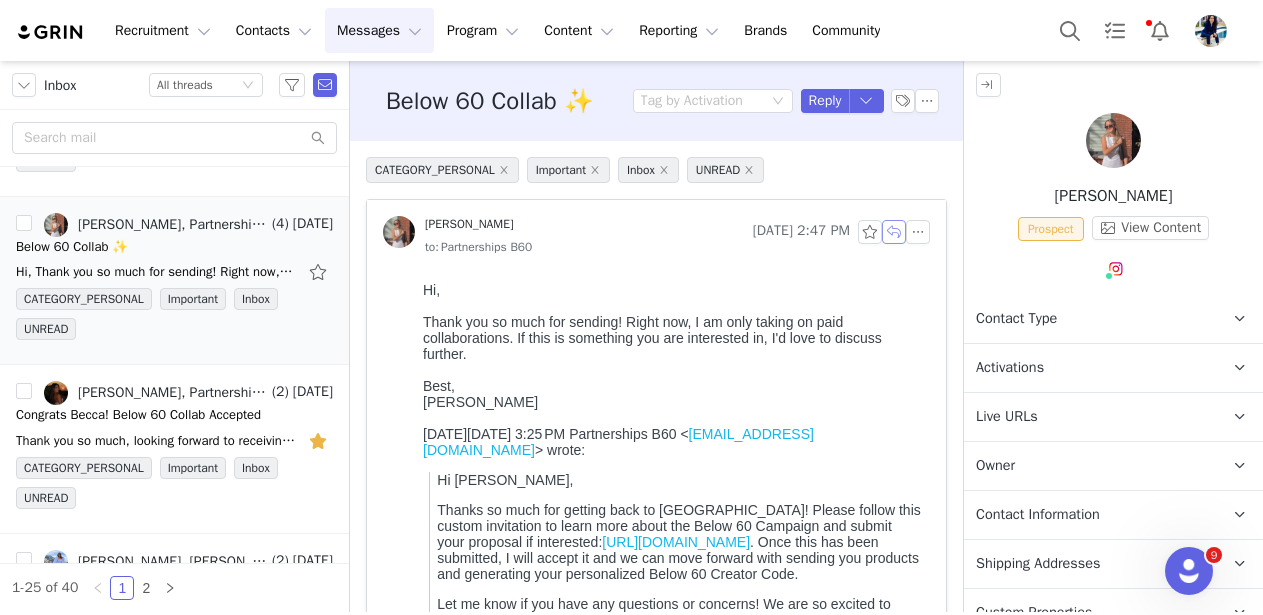 click at bounding box center [894, 232] 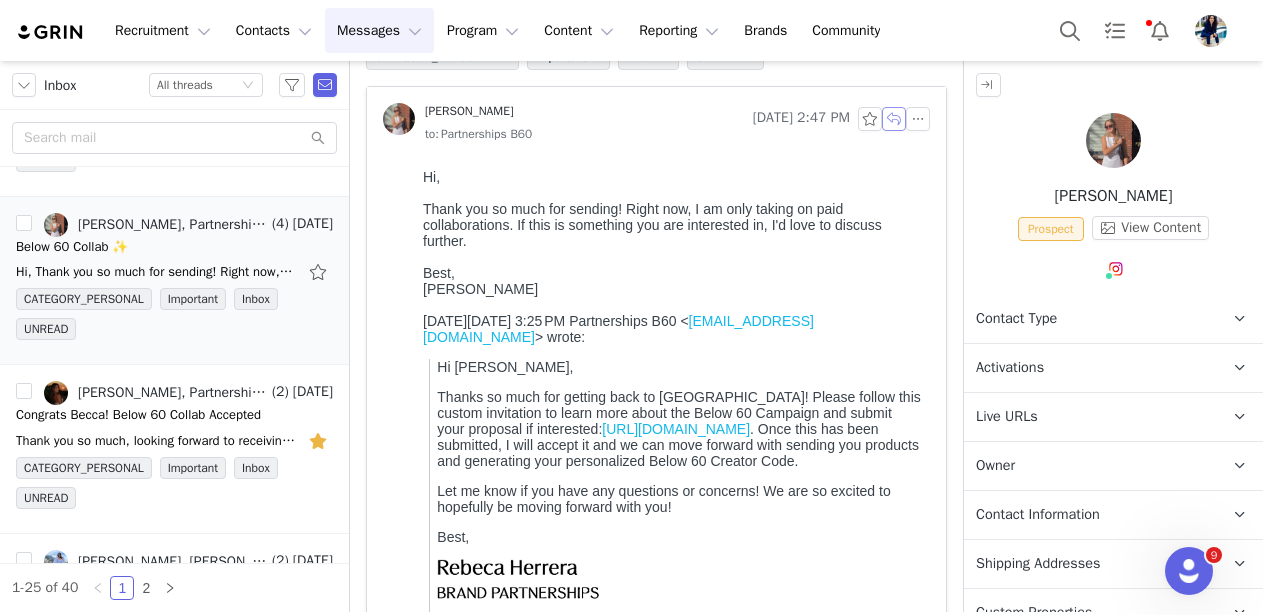 scroll, scrollTop: 885, scrollLeft: 0, axis: vertical 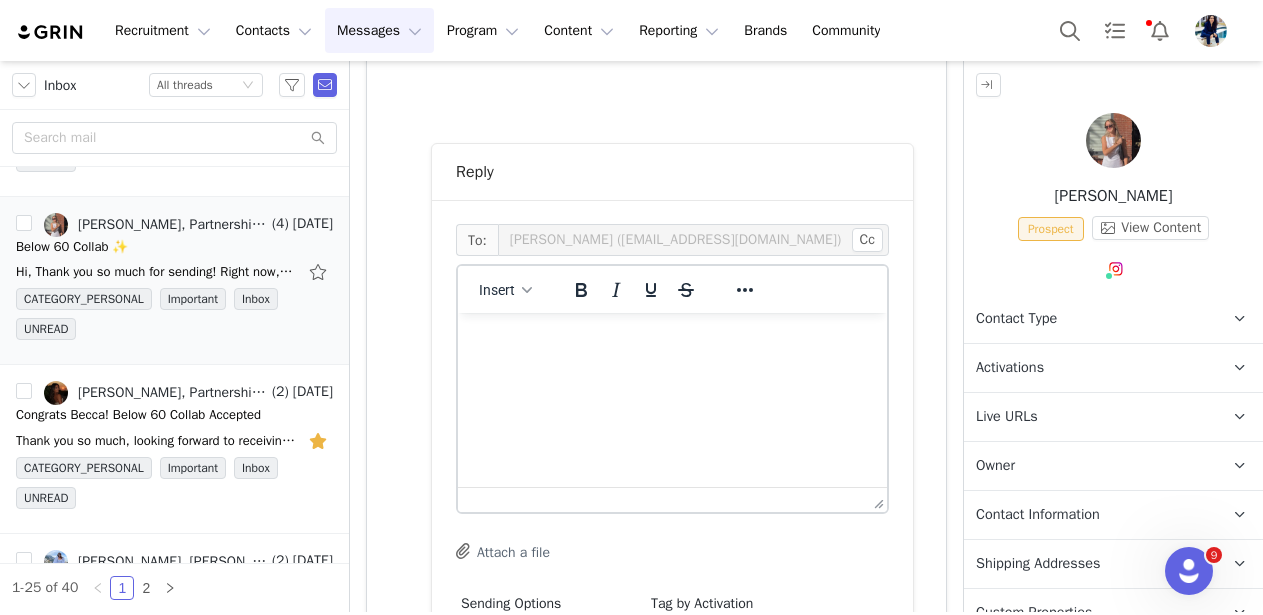 click at bounding box center [672, 340] 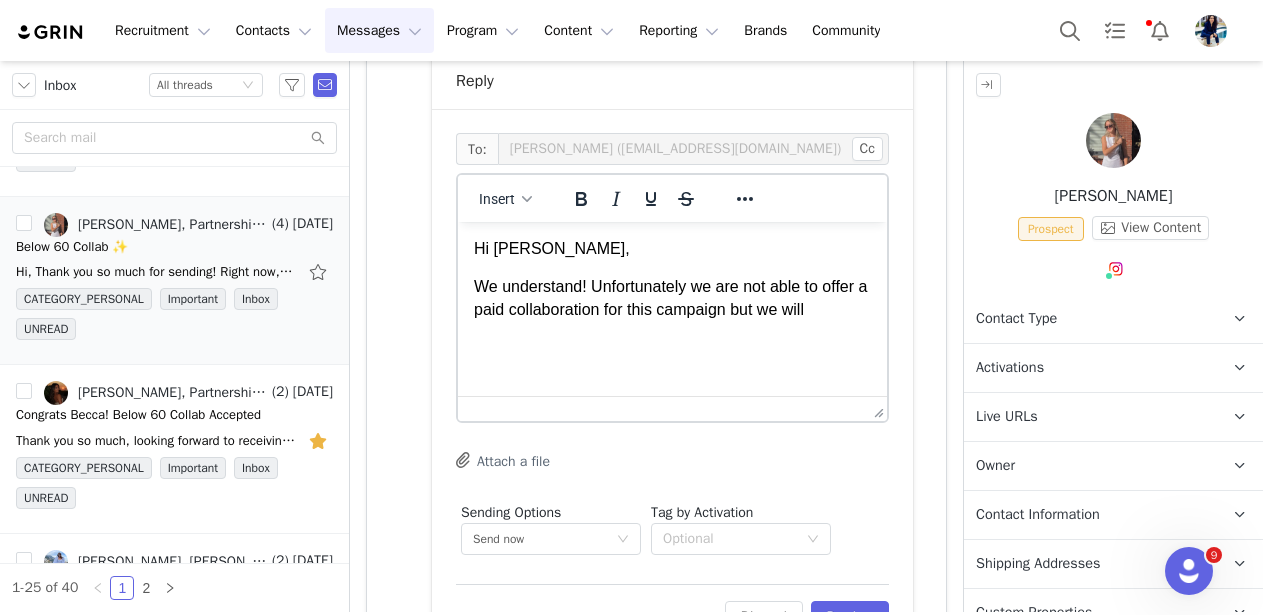 scroll, scrollTop: 879, scrollLeft: 0, axis: vertical 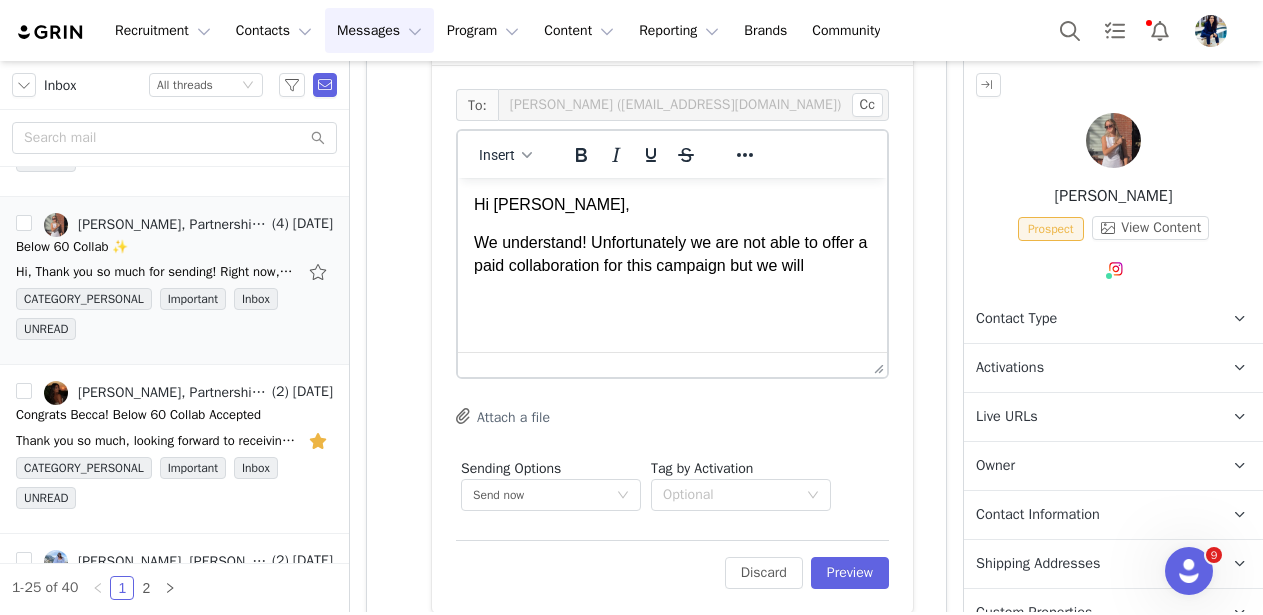 click on "Hi [PERSON_NAME], We understand! Unfortunately we are not able to offer a paid collaboration for this campaign but we will" at bounding box center (672, 235) 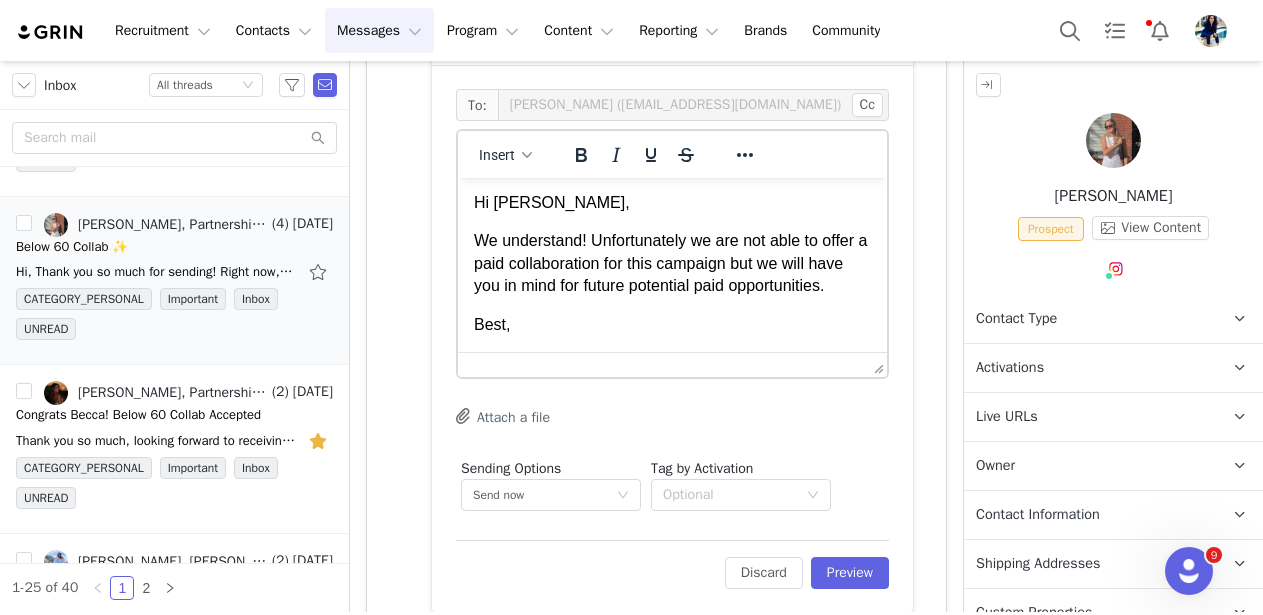 scroll, scrollTop: 24, scrollLeft: 0, axis: vertical 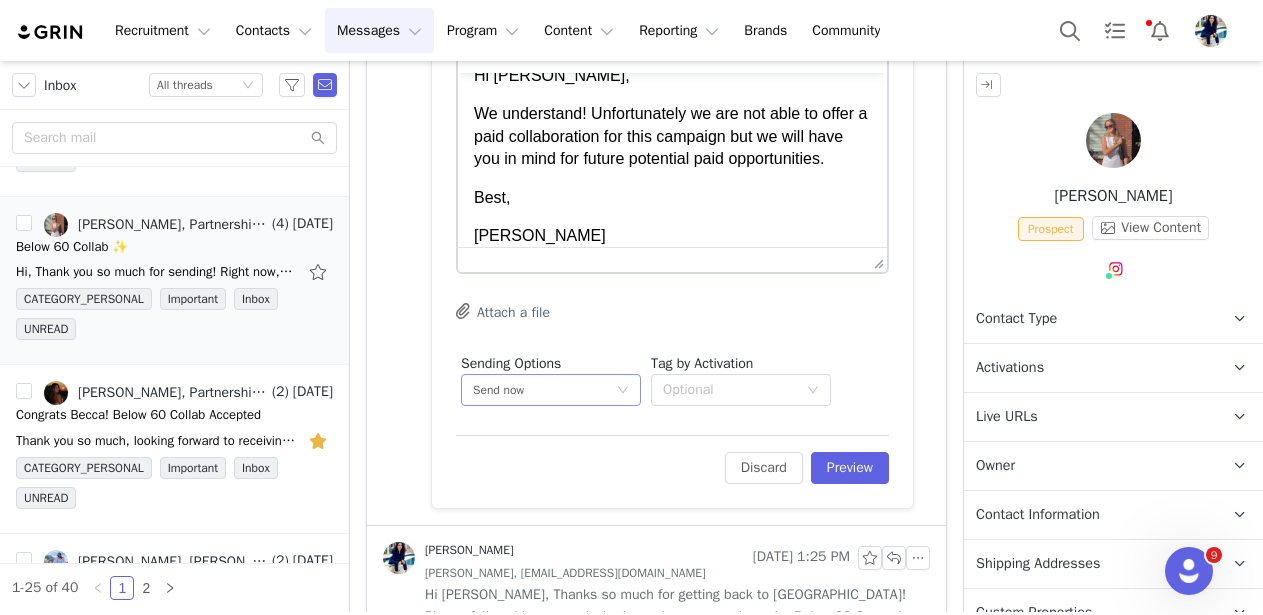 click on "Send now" at bounding box center (551, 390) 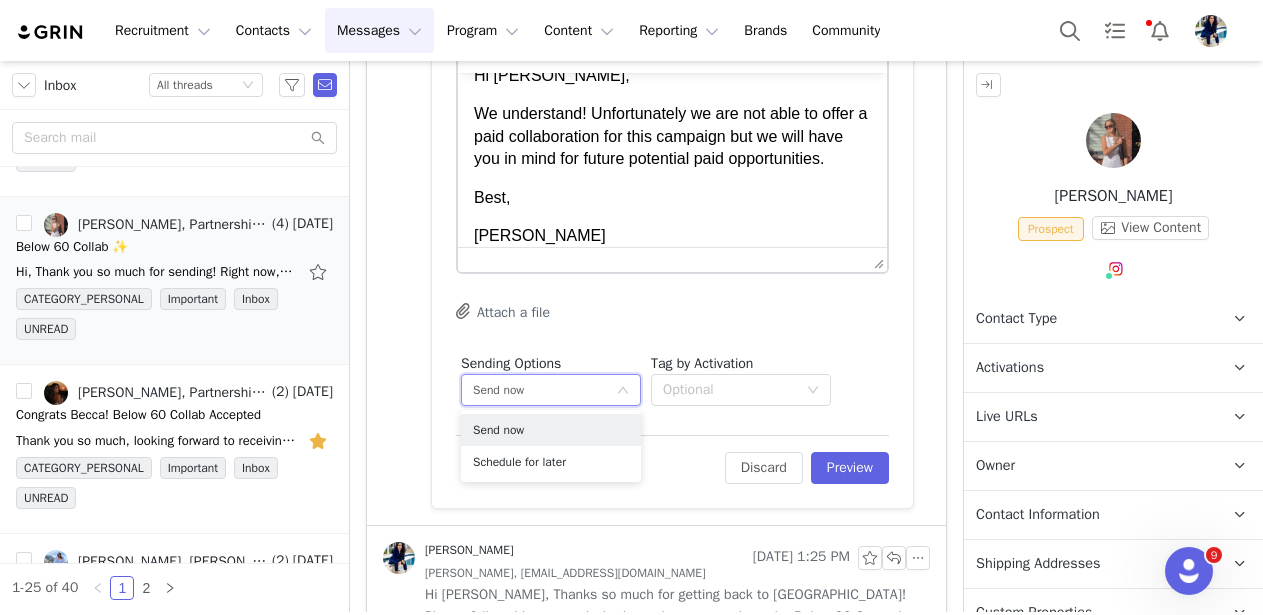 click on "Attach a file" at bounding box center [672, 312] 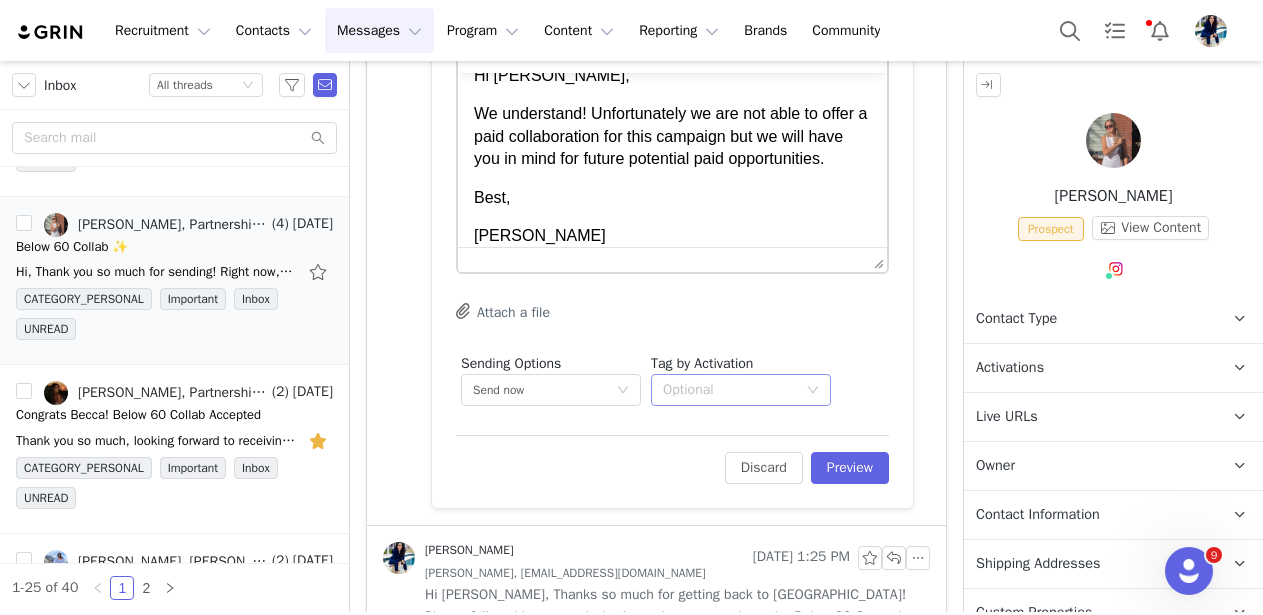 click 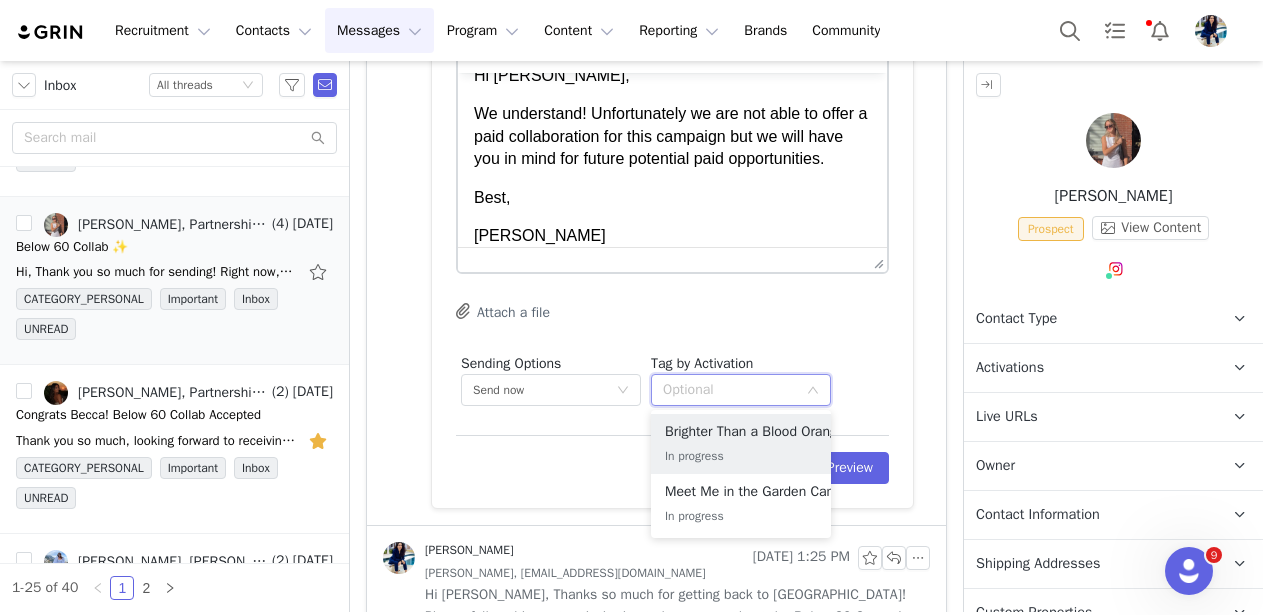 click on "Sending Options  Send now       This will be sent outside of your set  email hours .       Tag by Activation  Optional" at bounding box center (672, 379) 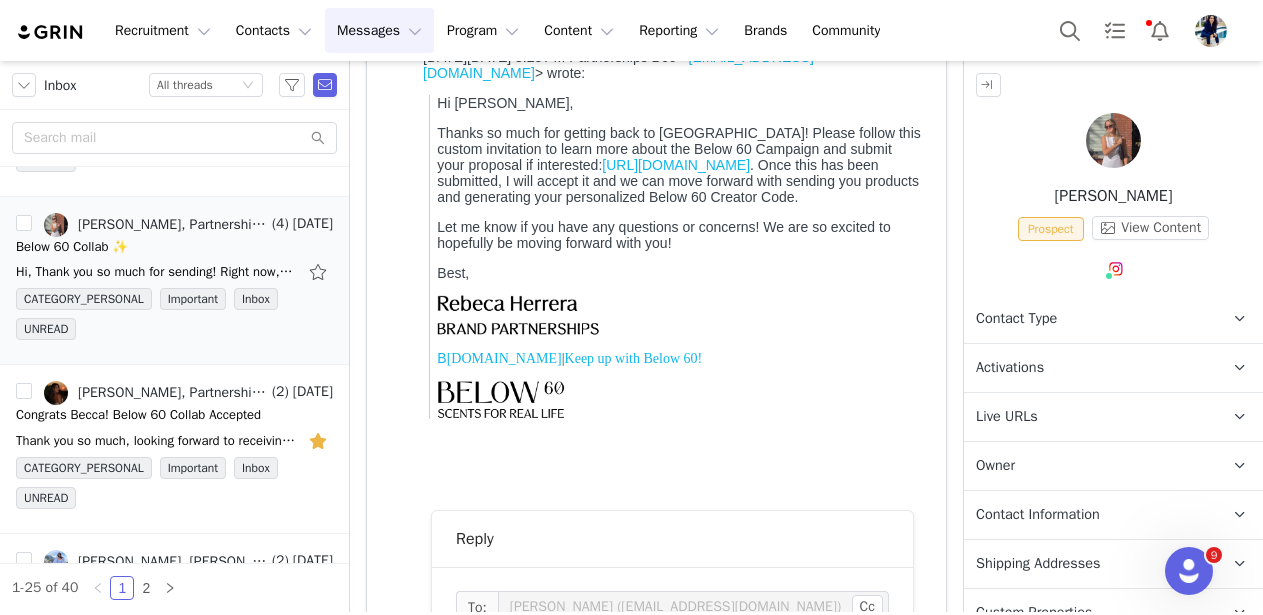 scroll, scrollTop: 403, scrollLeft: 0, axis: vertical 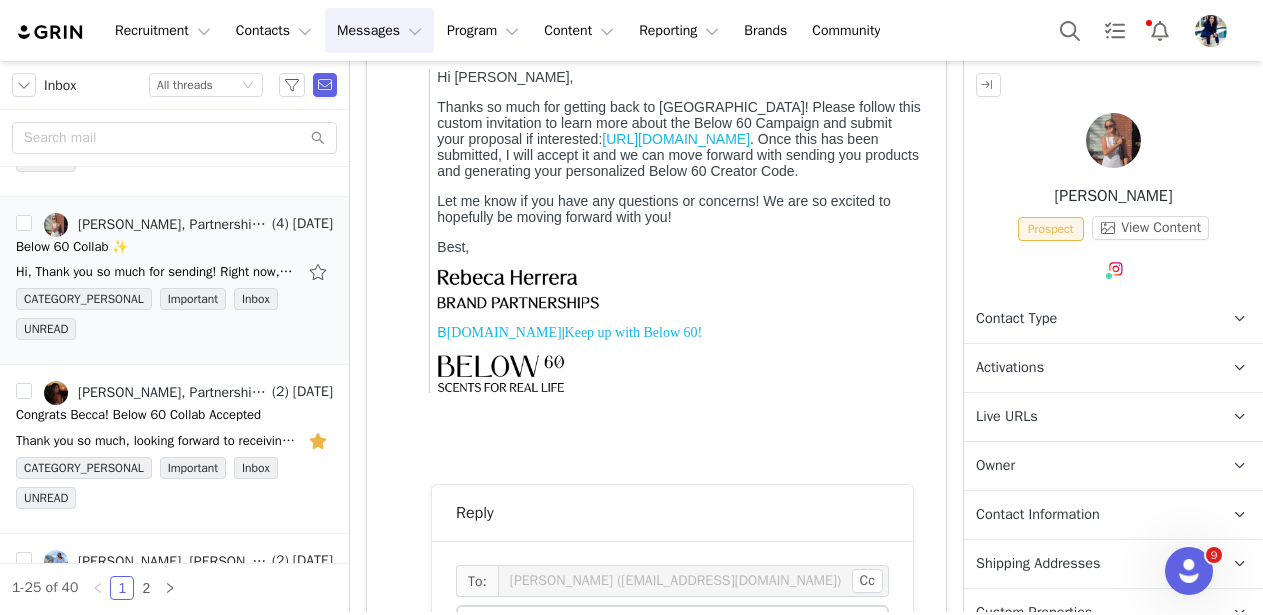click on "[URL][DOMAIN_NAME]" at bounding box center [676, 139] 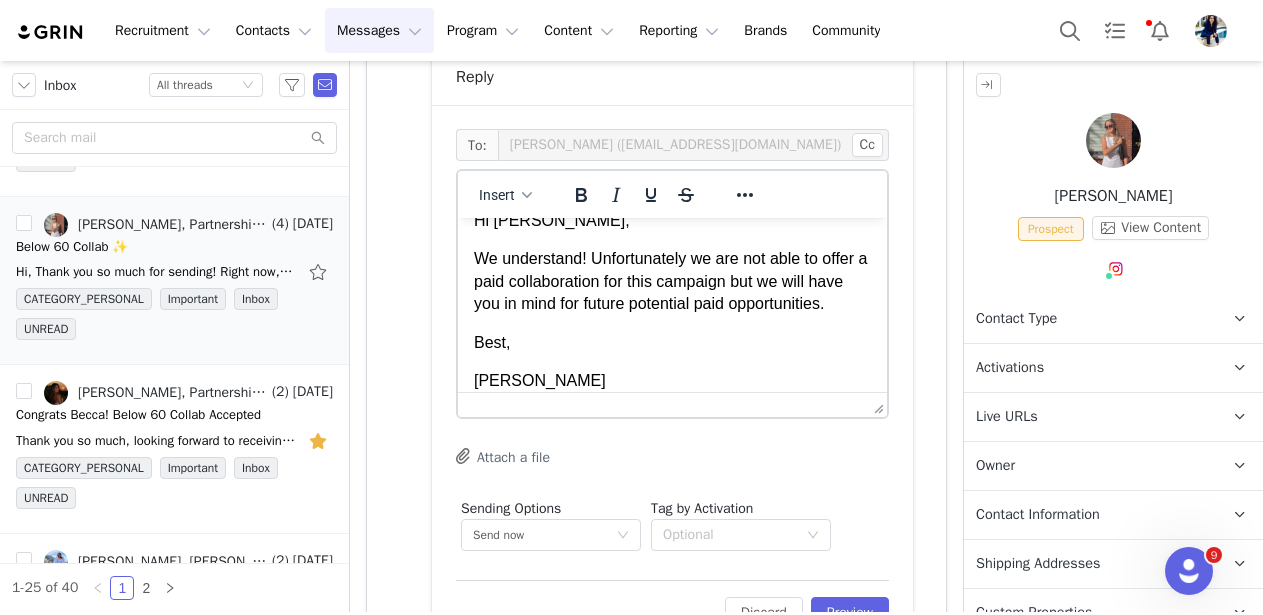 scroll, scrollTop: 955, scrollLeft: 0, axis: vertical 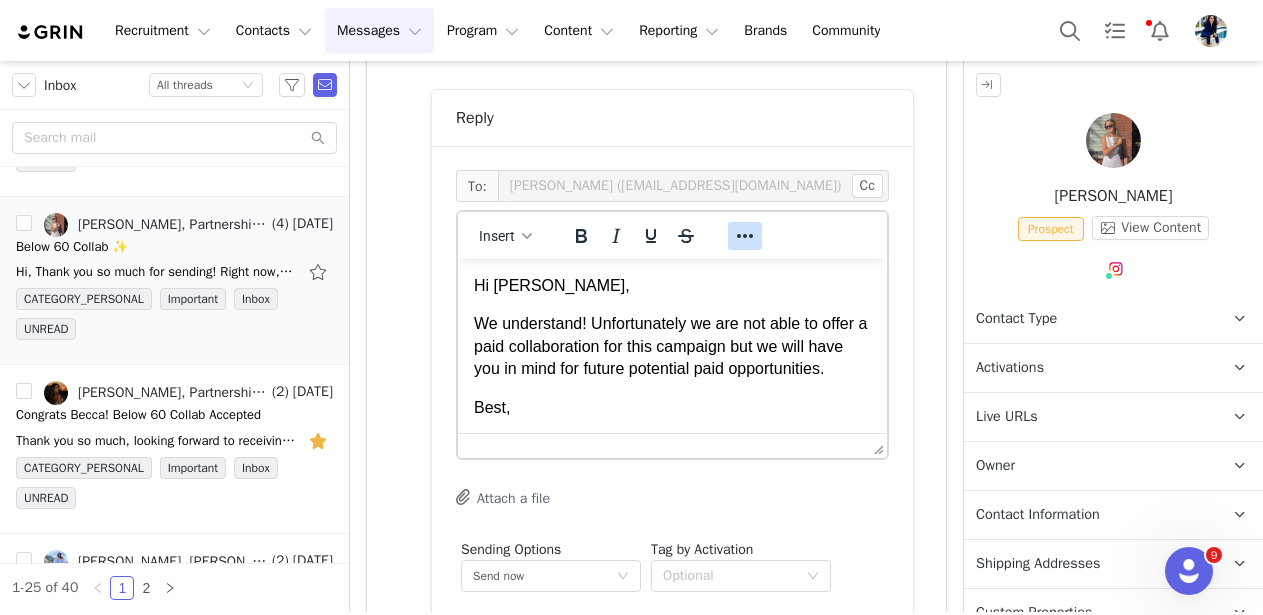 click 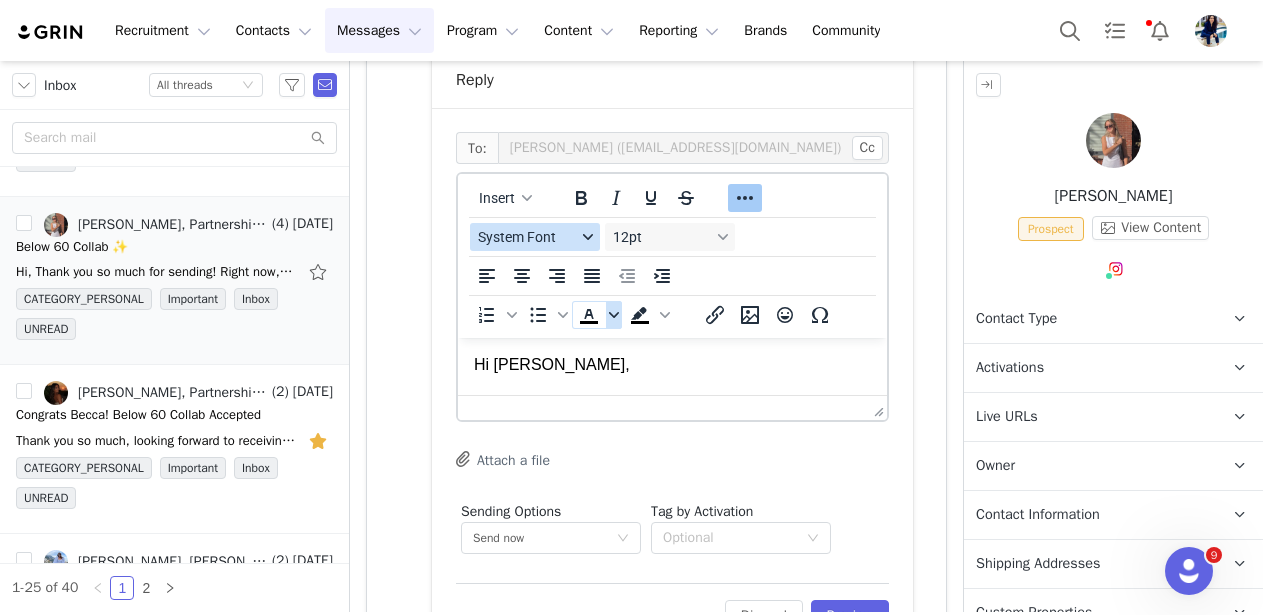 scroll, scrollTop: 841, scrollLeft: 0, axis: vertical 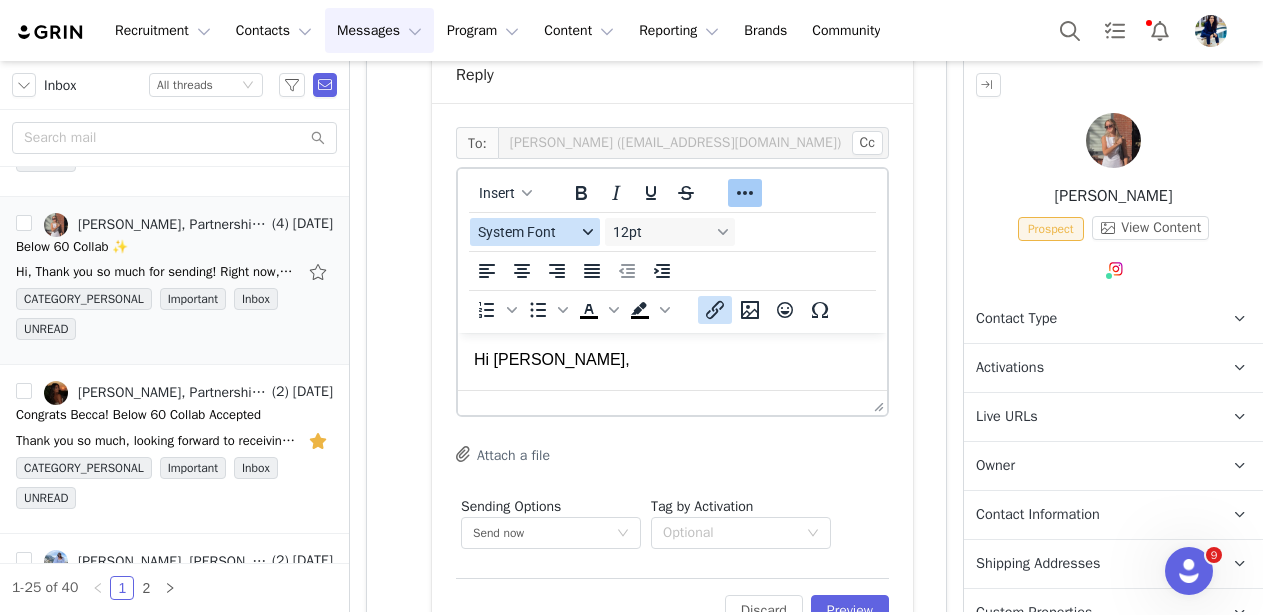 click 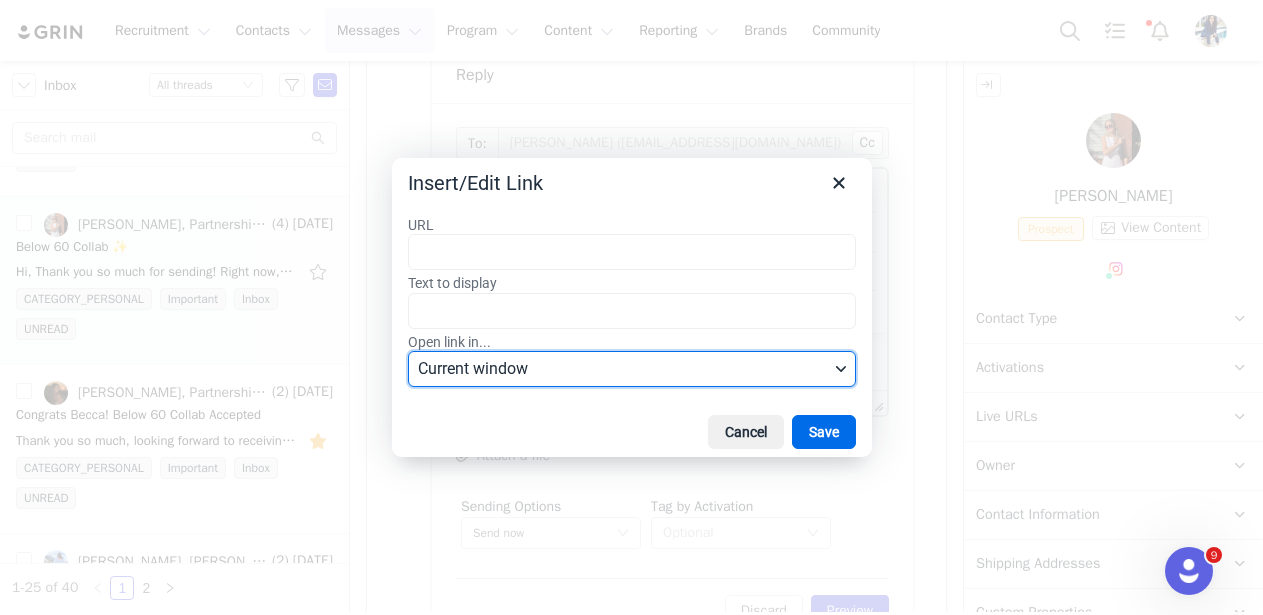 click on "Current window" at bounding box center [623, 369] 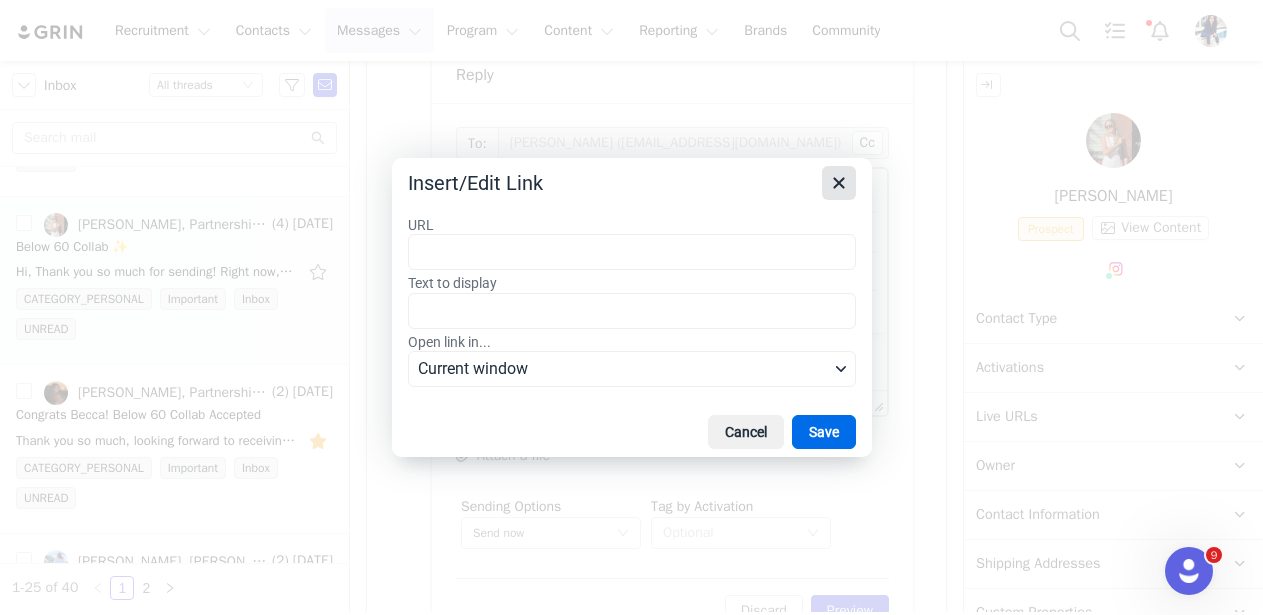 click 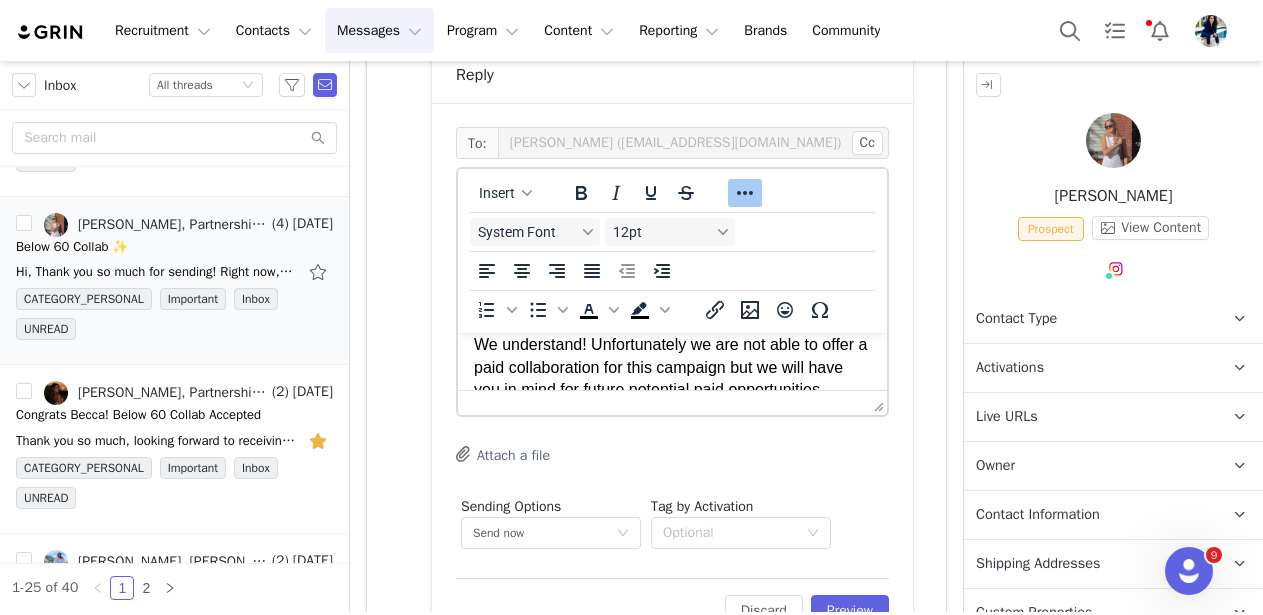 scroll, scrollTop: 29, scrollLeft: 0, axis: vertical 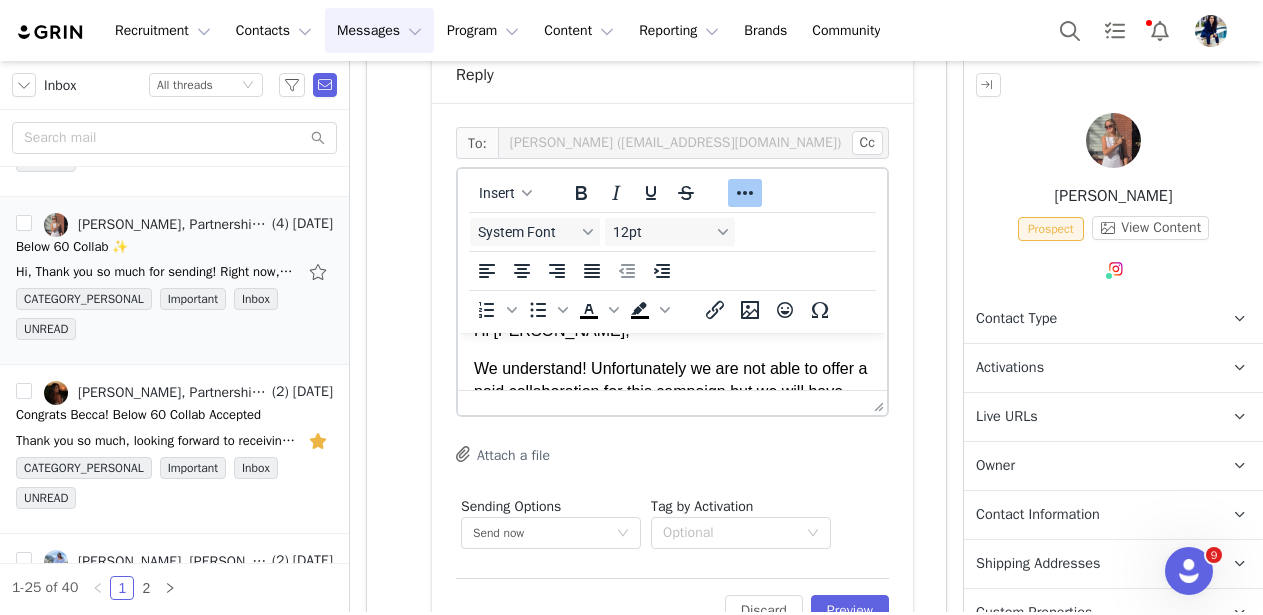 click on "We understand! Unfortunately we are not able to offer a paid collaboration for this campaign but we will have you in mind for future potential paid opportunities." at bounding box center [672, 391] 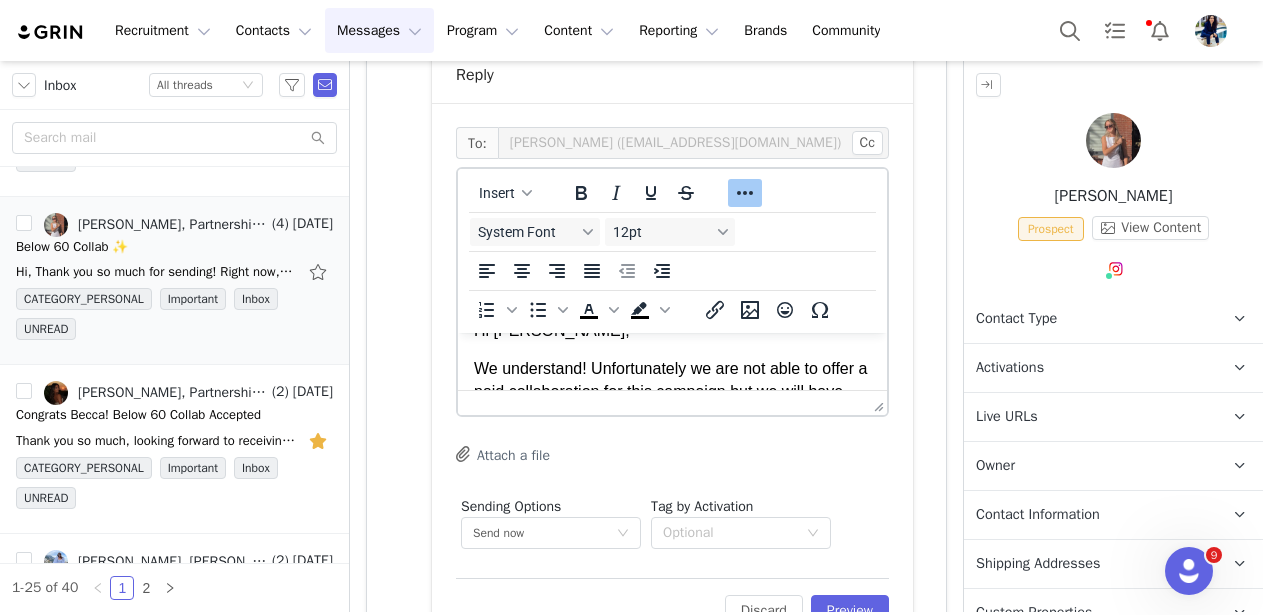 click on "We understand! Unfortunately we are not able to offer a paid collaboration for this campaign but we will have you in mind for future potential paid opportunities." at bounding box center (672, 391) 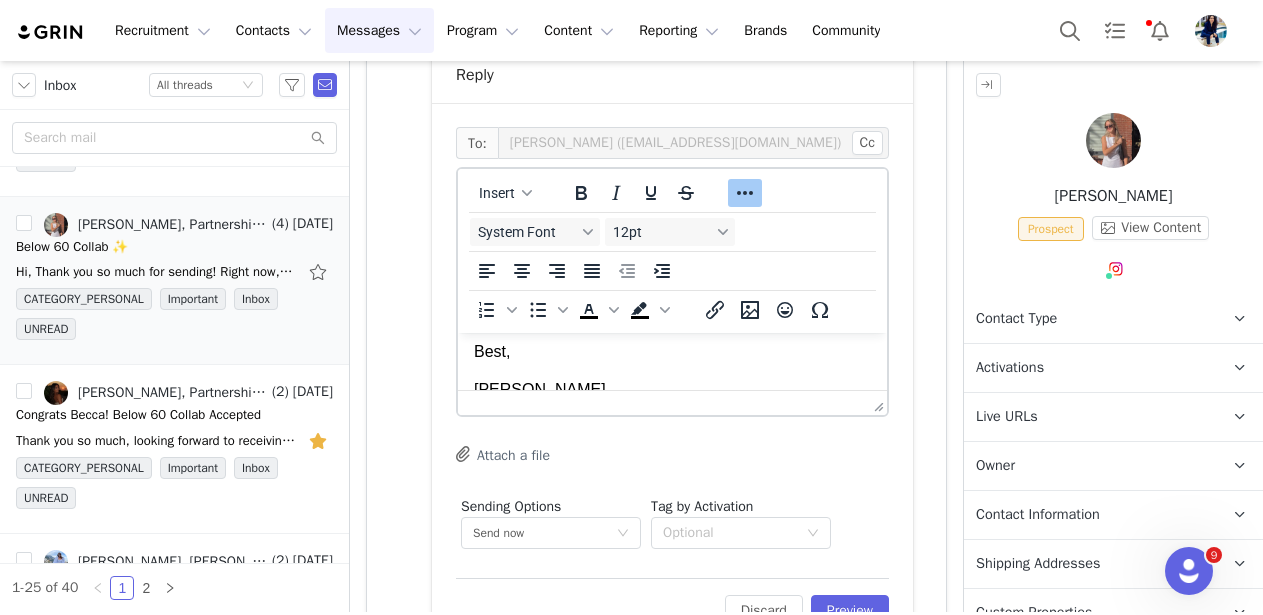 scroll, scrollTop: 134, scrollLeft: 0, axis: vertical 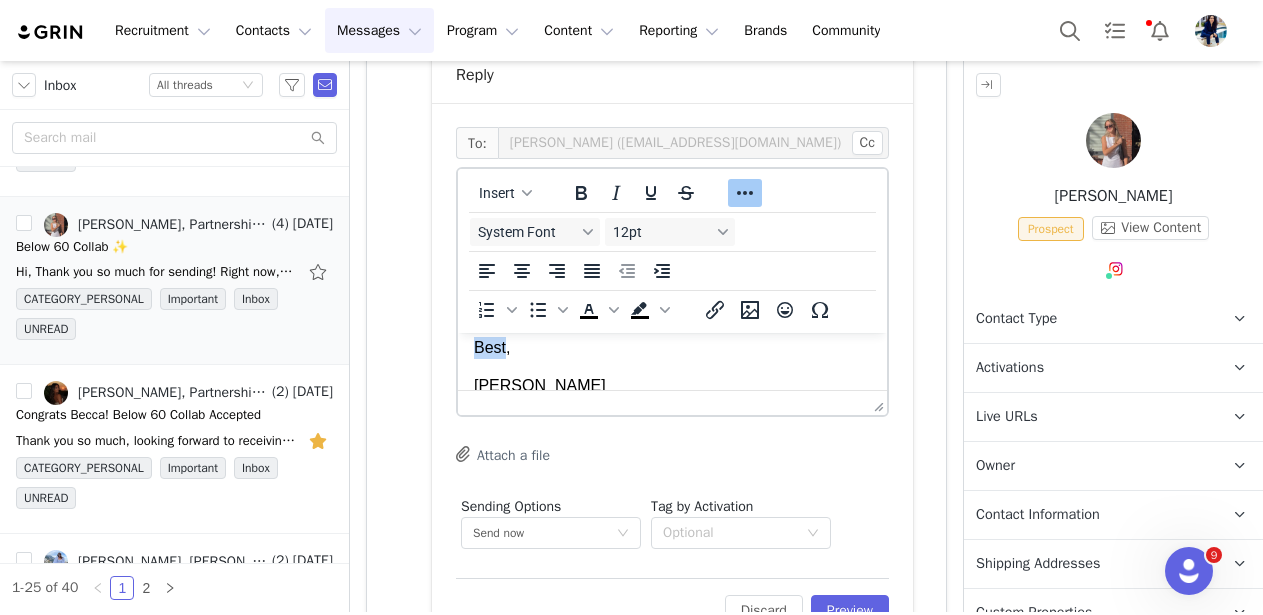 drag, startPoint x: 508, startPoint y: 353, endPoint x: 470, endPoint y: 353, distance: 38 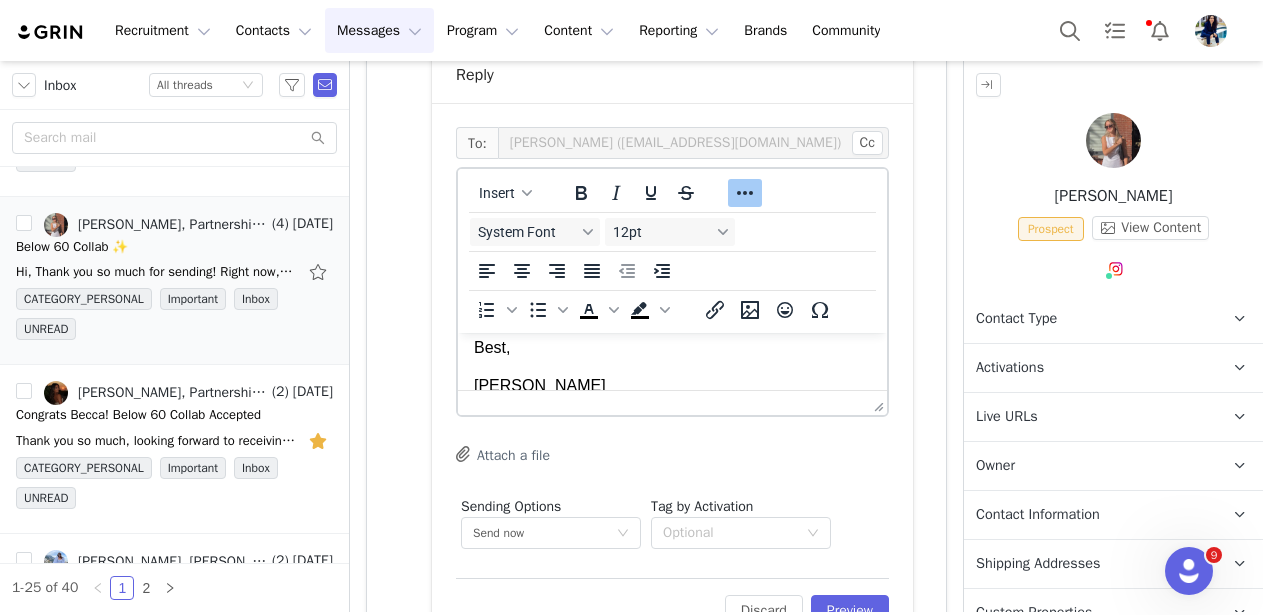 click on "Hi [PERSON_NAME], We understand! Unfortunately we are not able to offer a paid collaboration for this campaign but we will have you in mind for future potential paid opportunities. Best, [PERSON_NAME]" at bounding box center [672, 306] 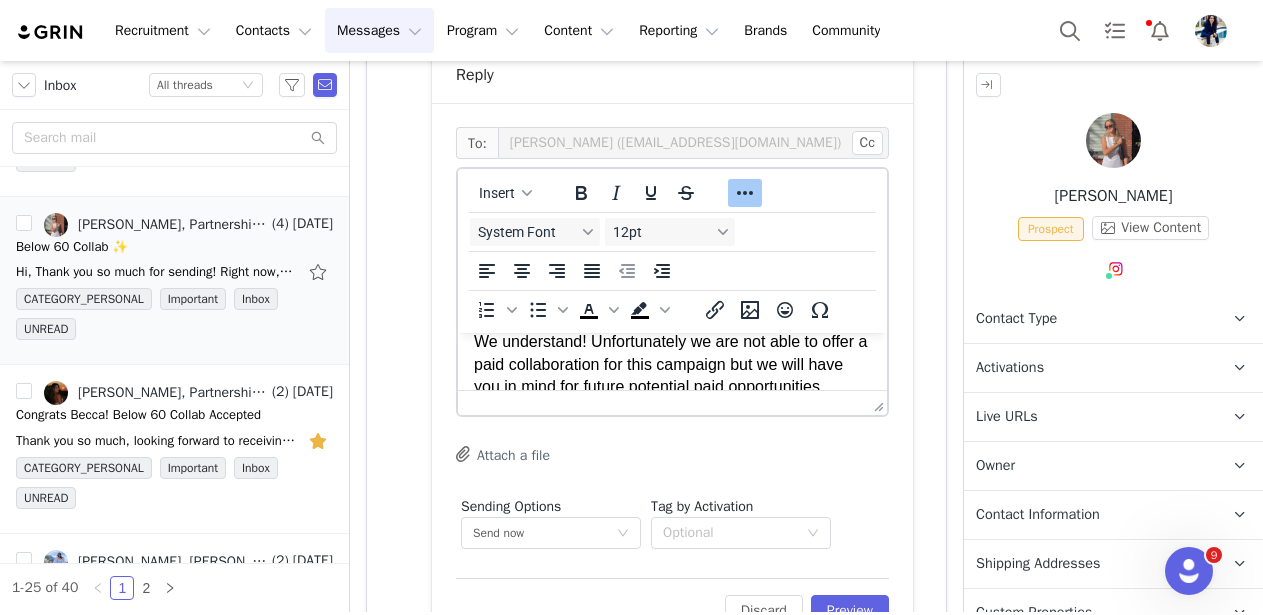 scroll, scrollTop: 40, scrollLeft: 0, axis: vertical 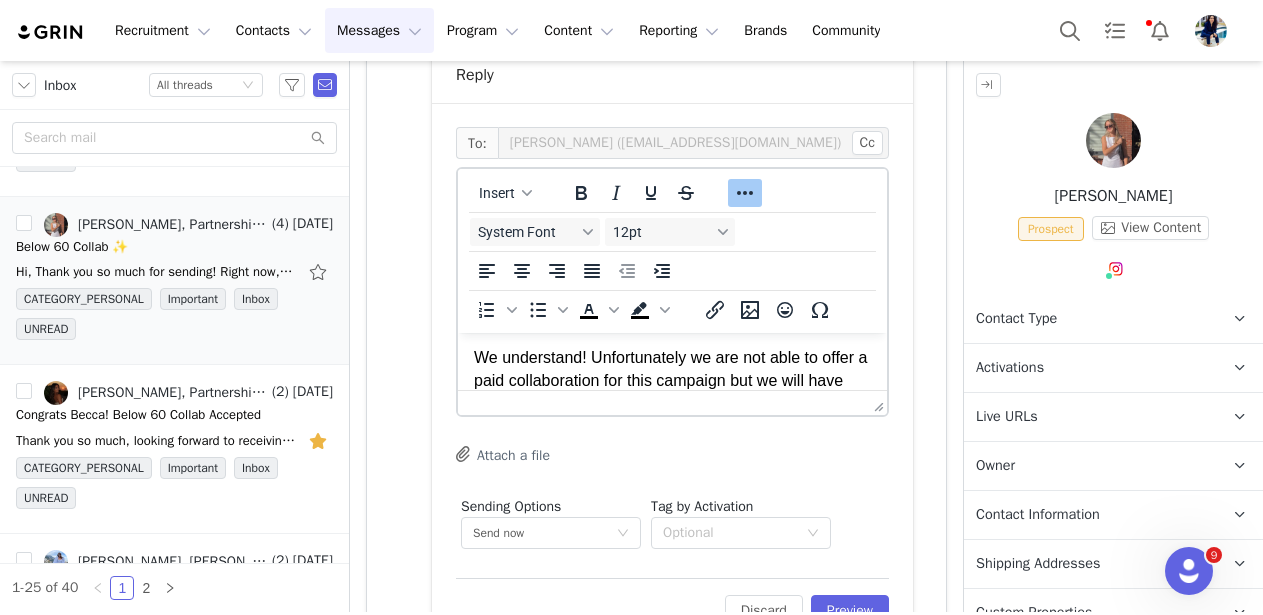 click on "We understand! Unfortunately we are not able to offer a paid collaboration for this campaign but we will have you in mind for future potential paid opportunities." at bounding box center [672, 380] 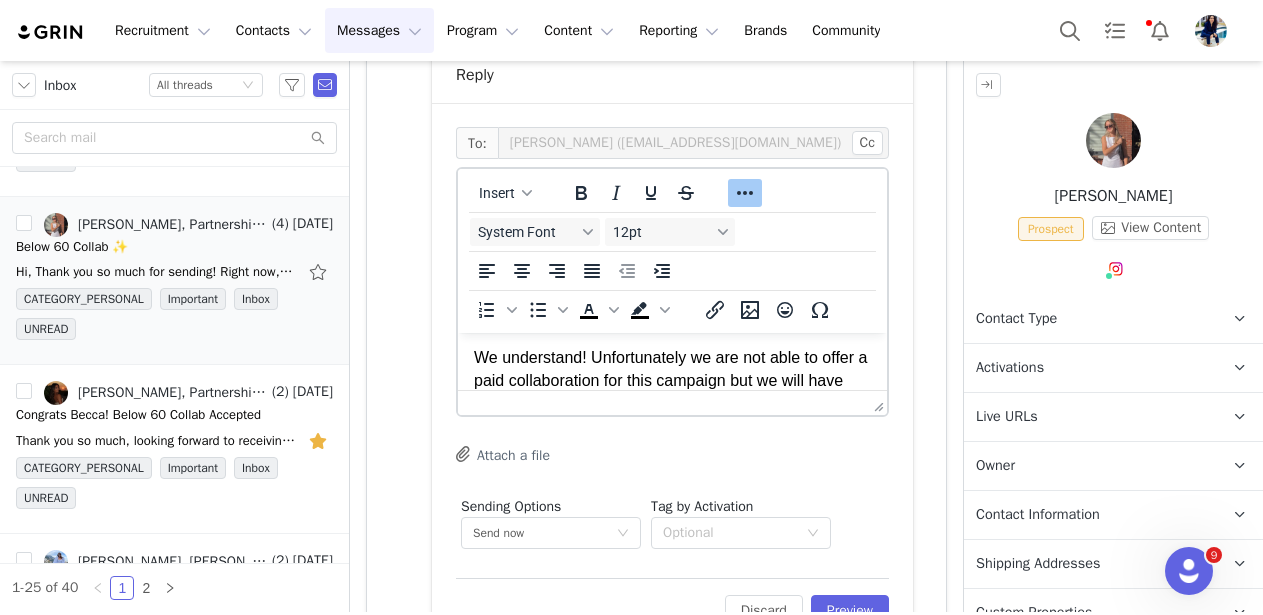 click on "We understand! Unfortunately we are not able to offer a paid collaboration for this campaign but we will have you in mind for future potential paid opportunities." at bounding box center (672, 380) 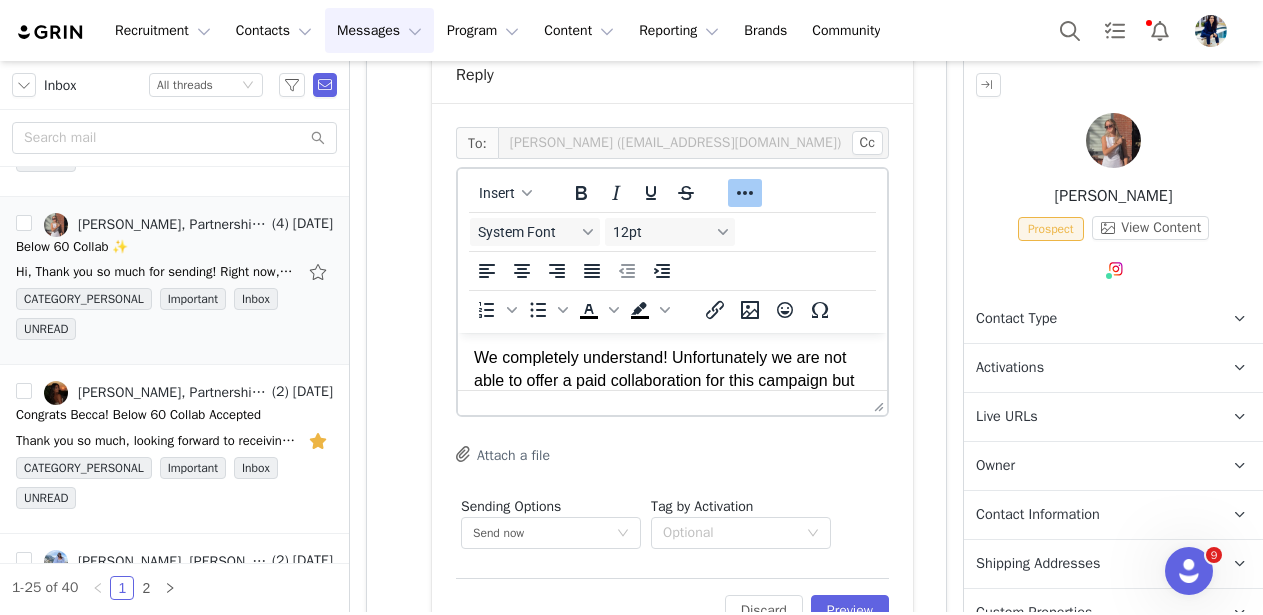 click on "We completely understand! Unfortunately we are not able to offer a paid collaboration for this campaign but we will have you in mind for future potential paid opportunities." at bounding box center (672, 392) 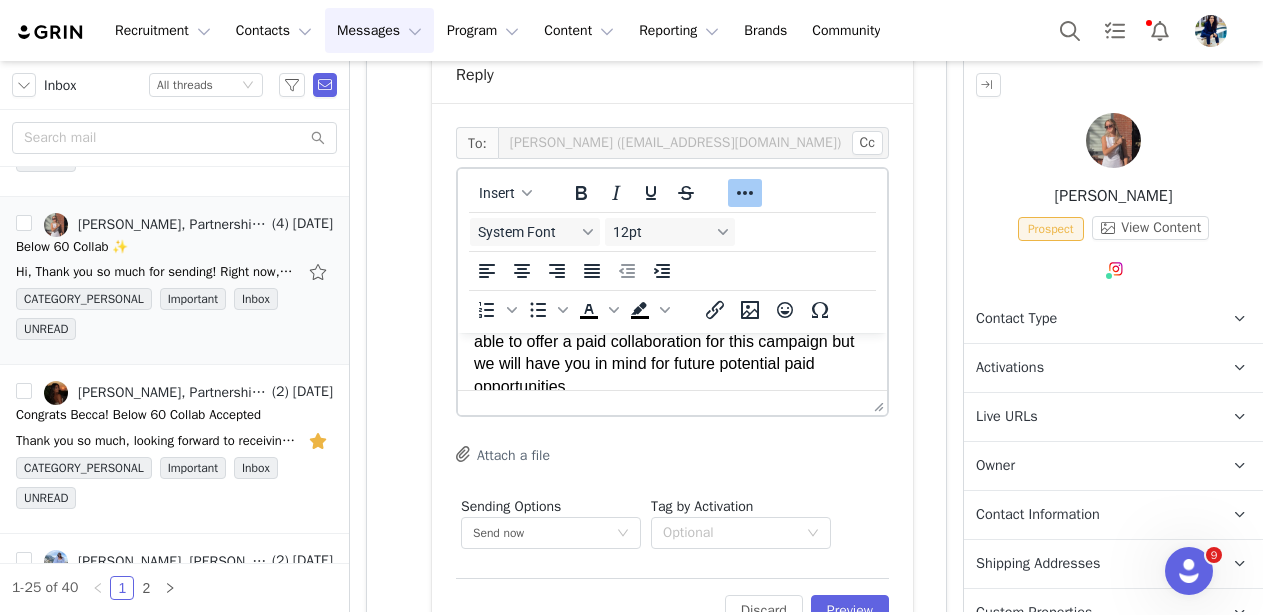 scroll, scrollTop: 52, scrollLeft: 0, axis: vertical 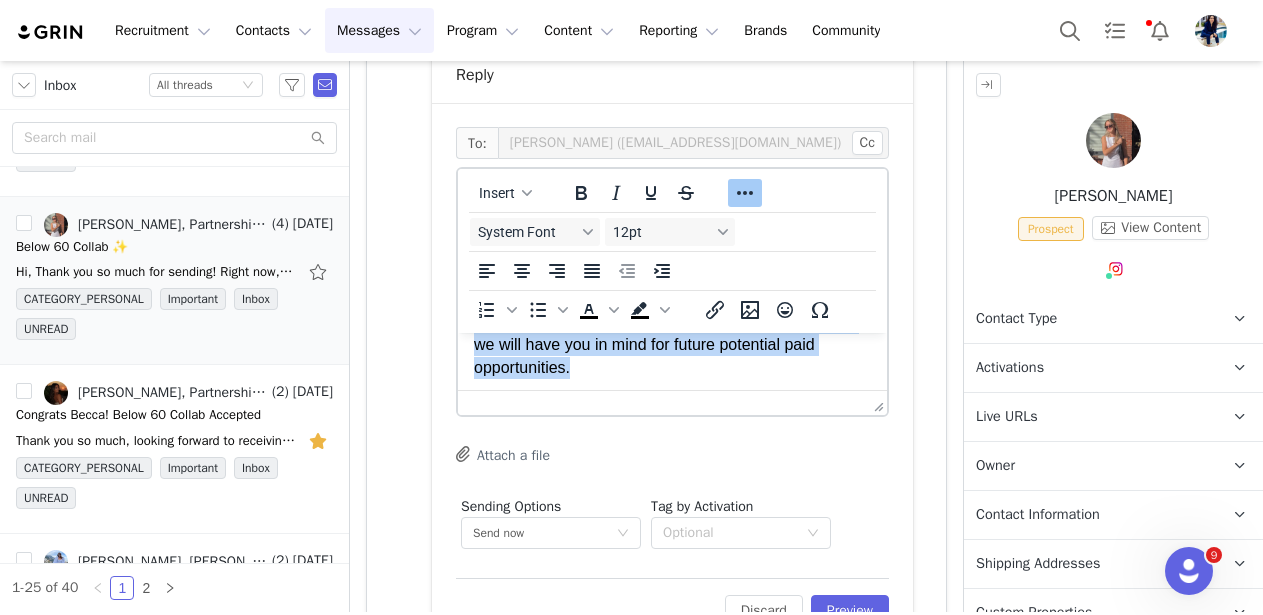 drag, startPoint x: 480, startPoint y: 348, endPoint x: 581, endPoint y: 376, distance: 104.80935 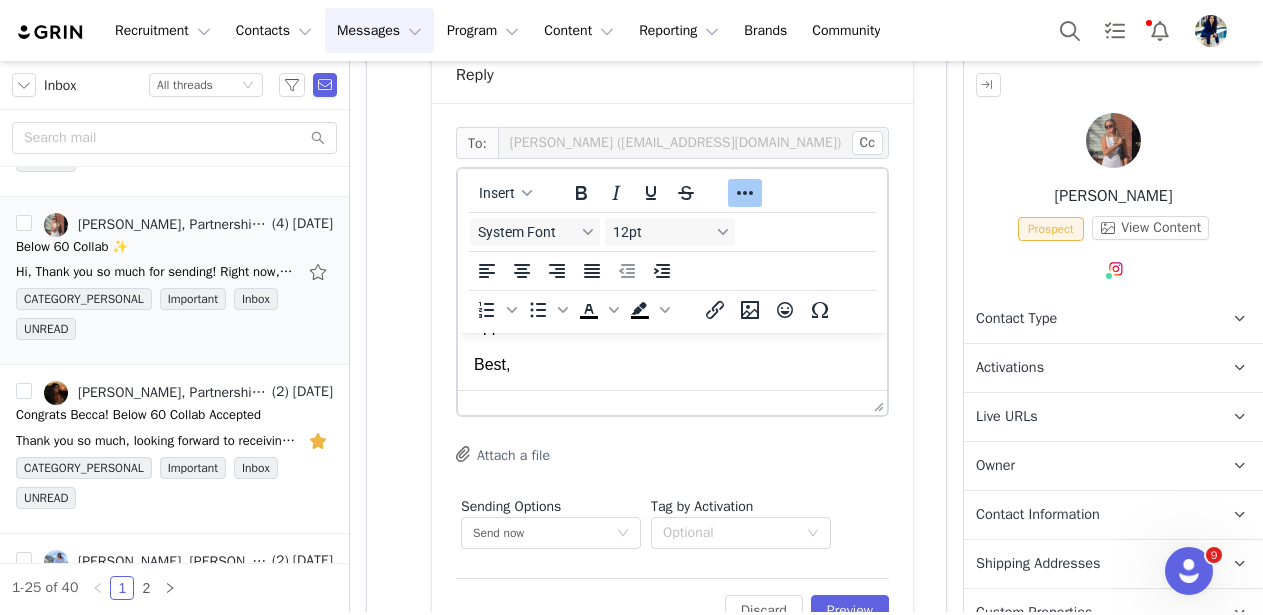 scroll, scrollTop: 170, scrollLeft: 0, axis: vertical 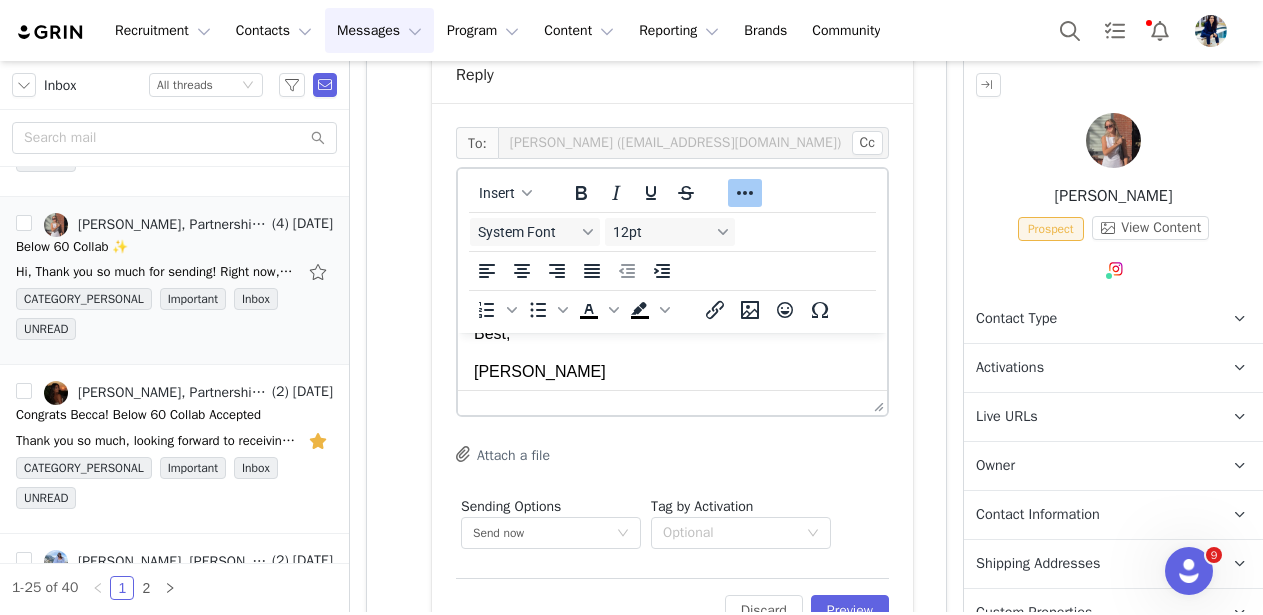 click on "Hi [PERSON_NAME], We completely understand! Unfortunately, we’re not able to offer a paid collaboration for this campaign, but we’ll definitely keep you in mind for potential paid opportunities in the future. Best, [PERSON_NAME]" at bounding box center [672, 281] 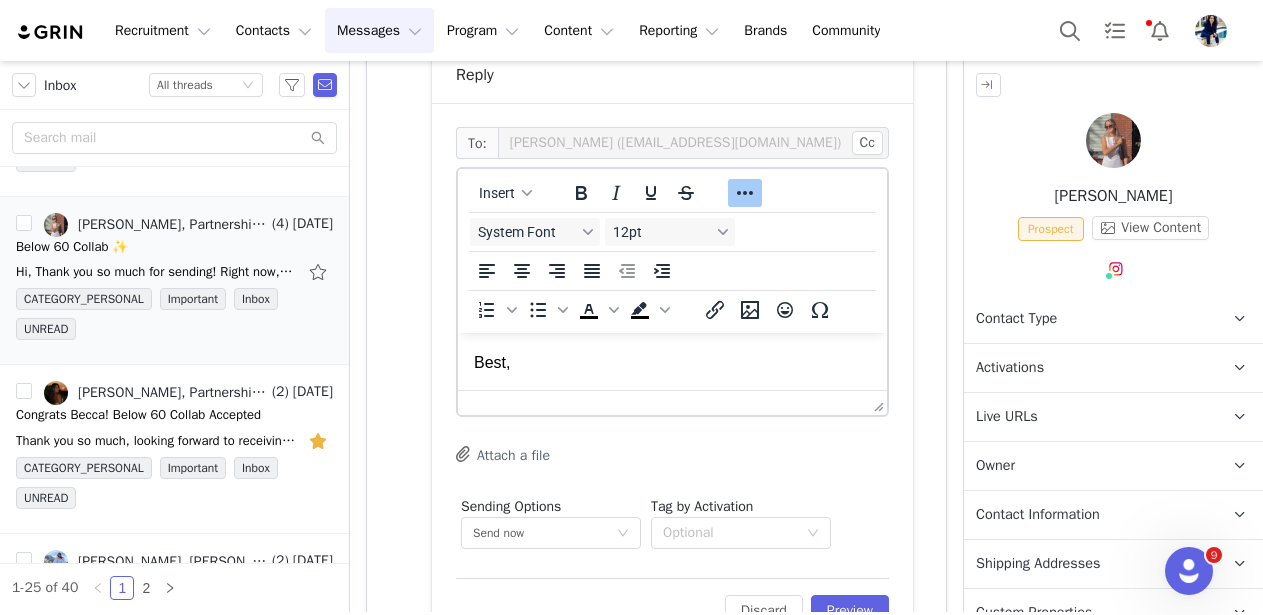 scroll, scrollTop: 170, scrollLeft: 0, axis: vertical 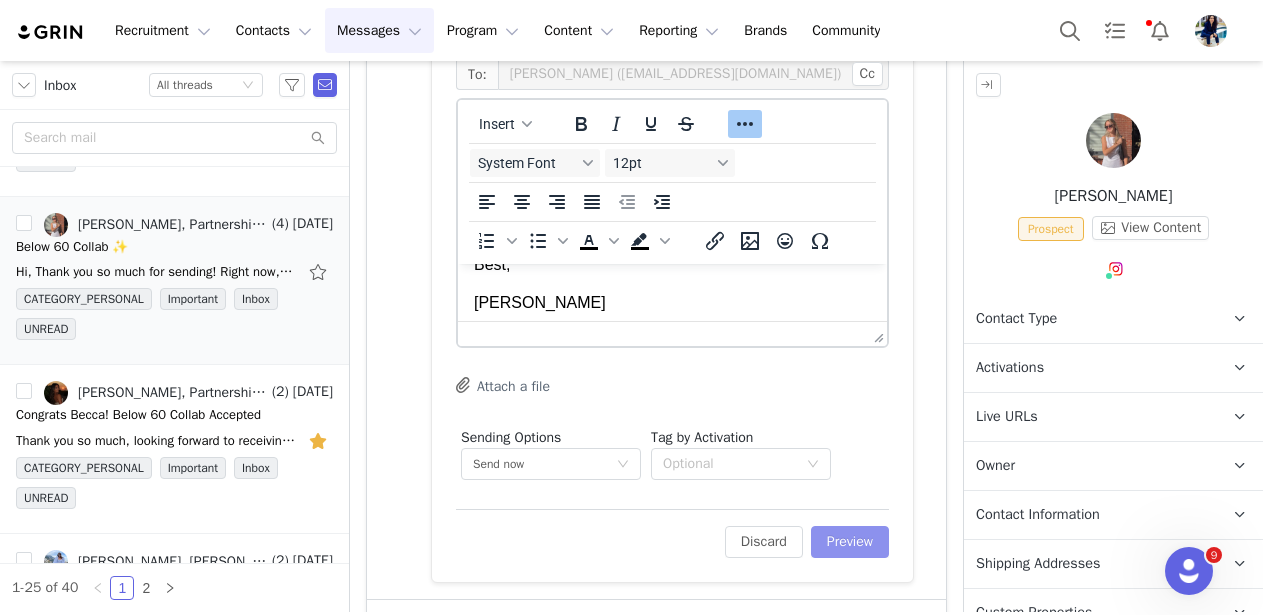 click on "Preview" at bounding box center (850, 542) 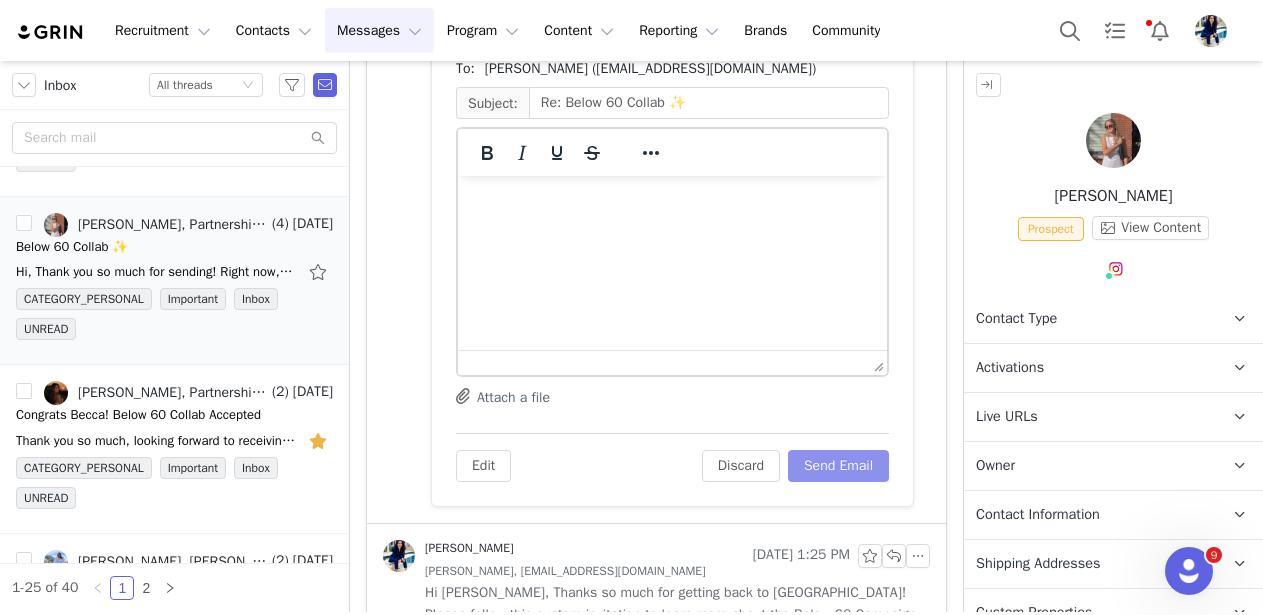 scroll, scrollTop: 834, scrollLeft: 0, axis: vertical 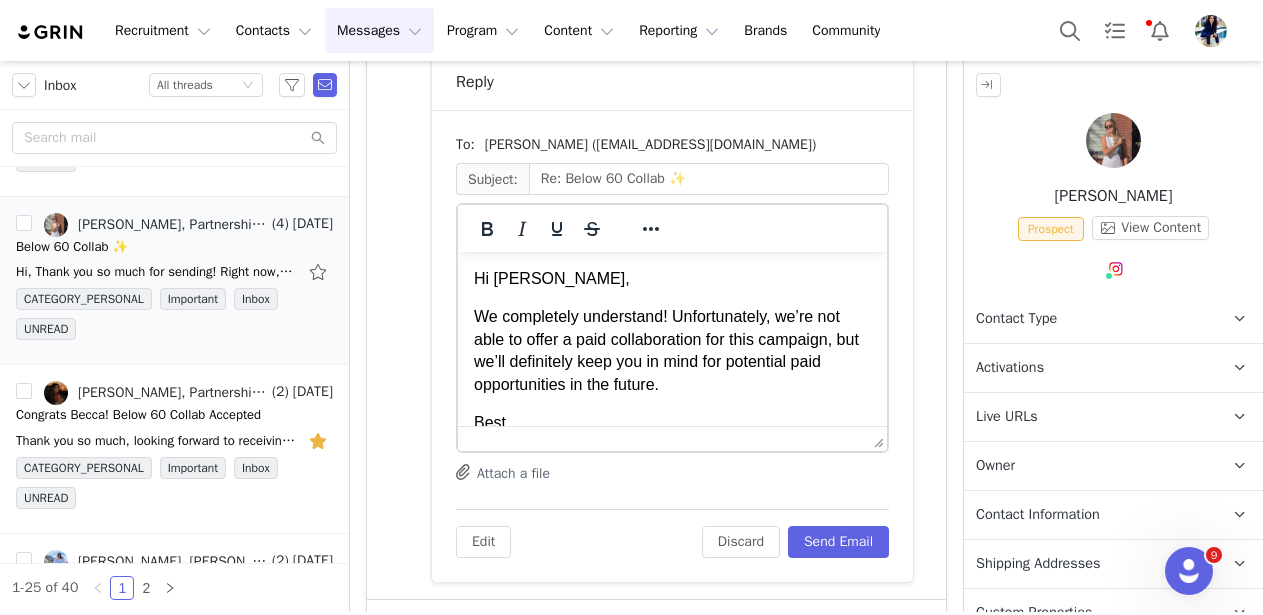 click on "We completely understand! Unfortunately, we’re not able to offer a paid collaboration for this campaign, but we’ll definitely keep you in mind for potential paid opportunities in the future." at bounding box center (672, 351) 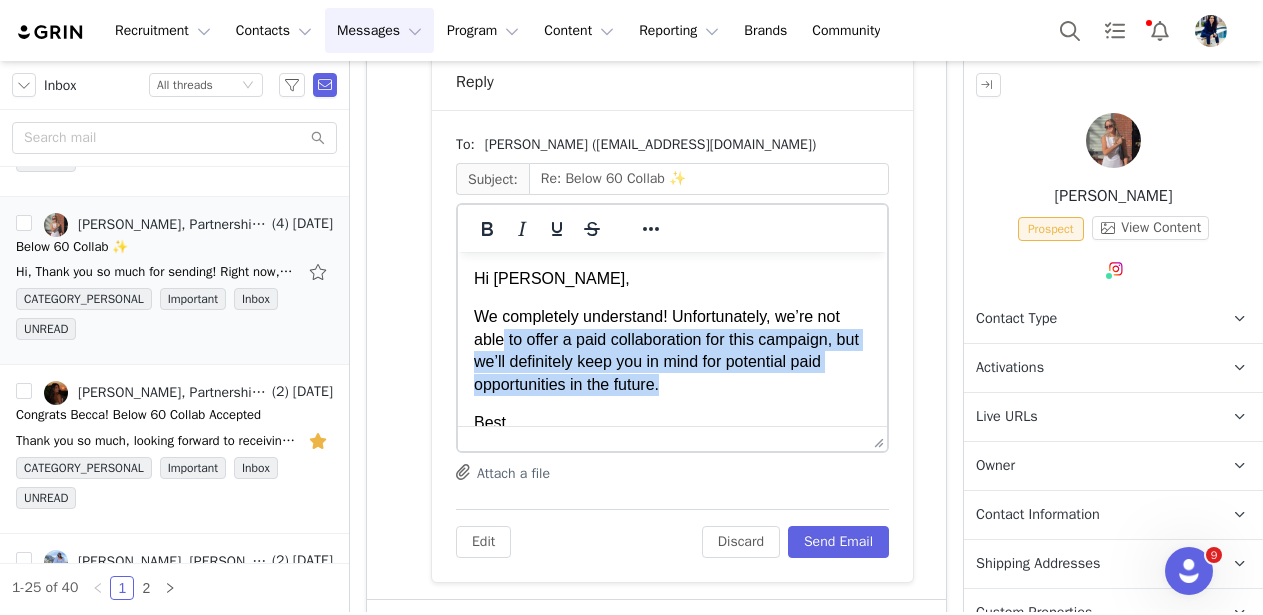 drag, startPoint x: 676, startPoint y: 386, endPoint x: 502, endPoint y: 330, distance: 182.78949 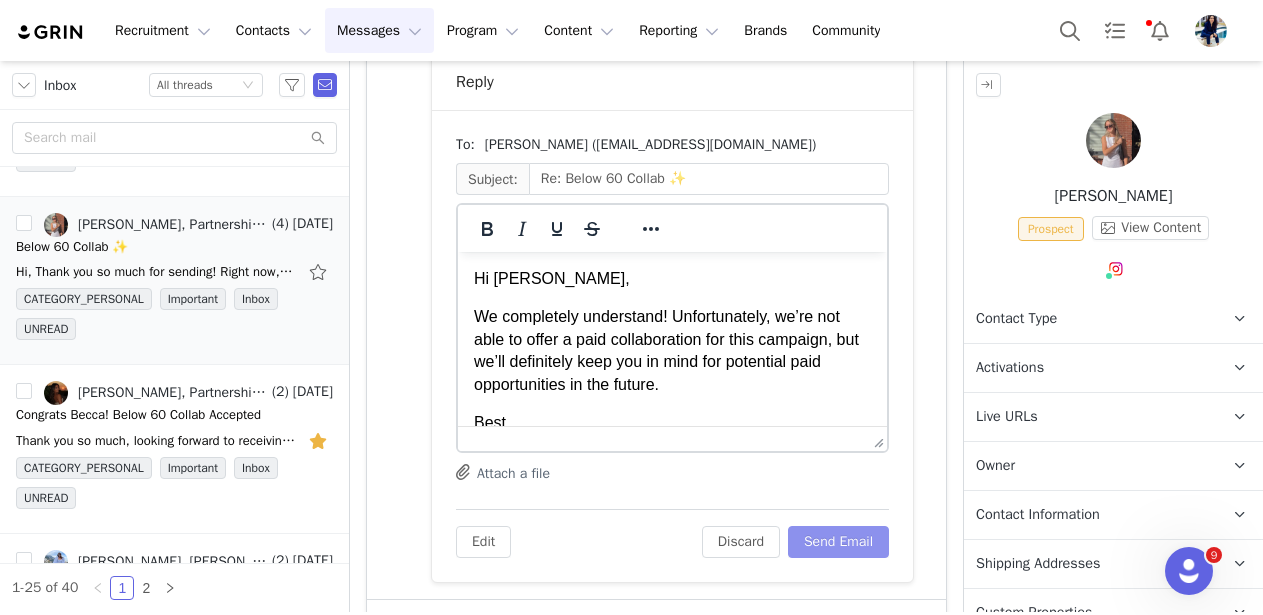 click on "Send Email" at bounding box center (838, 542) 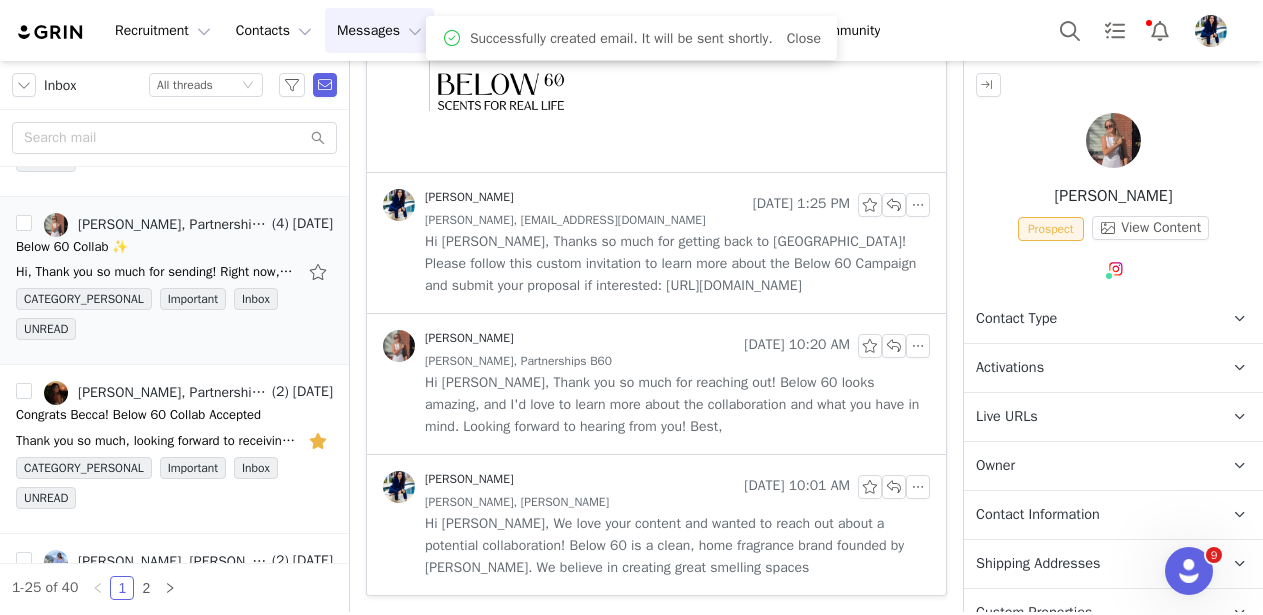 scroll, scrollTop: 685, scrollLeft: 0, axis: vertical 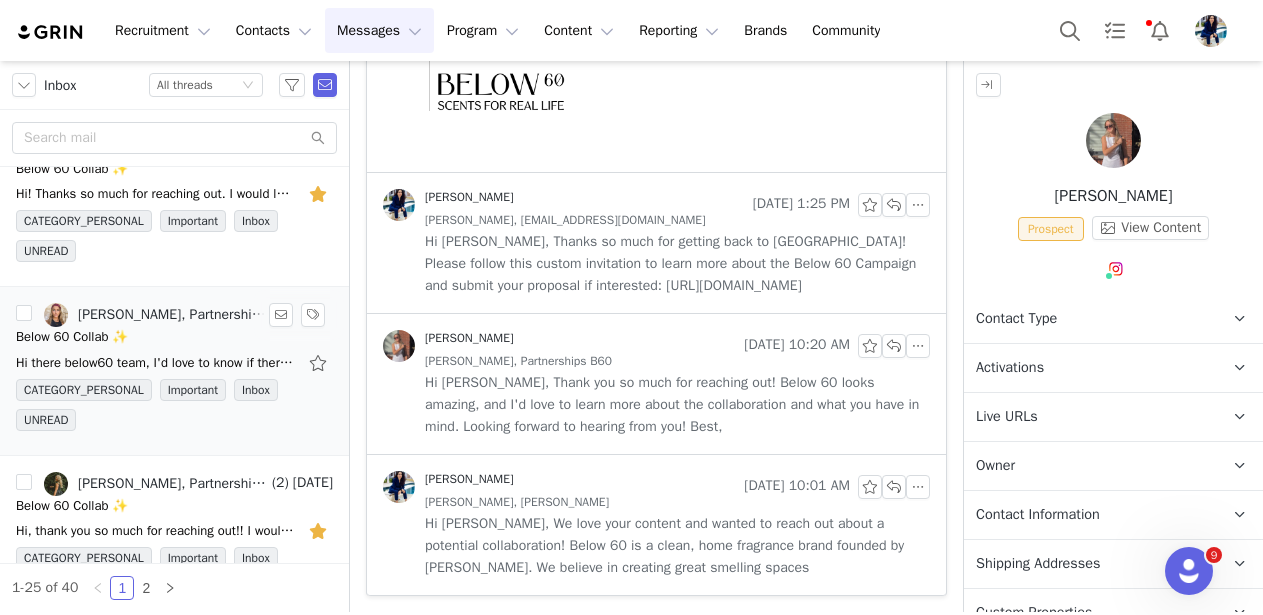 click on "[PERSON_NAME], Partnerships B60" at bounding box center [173, 315] 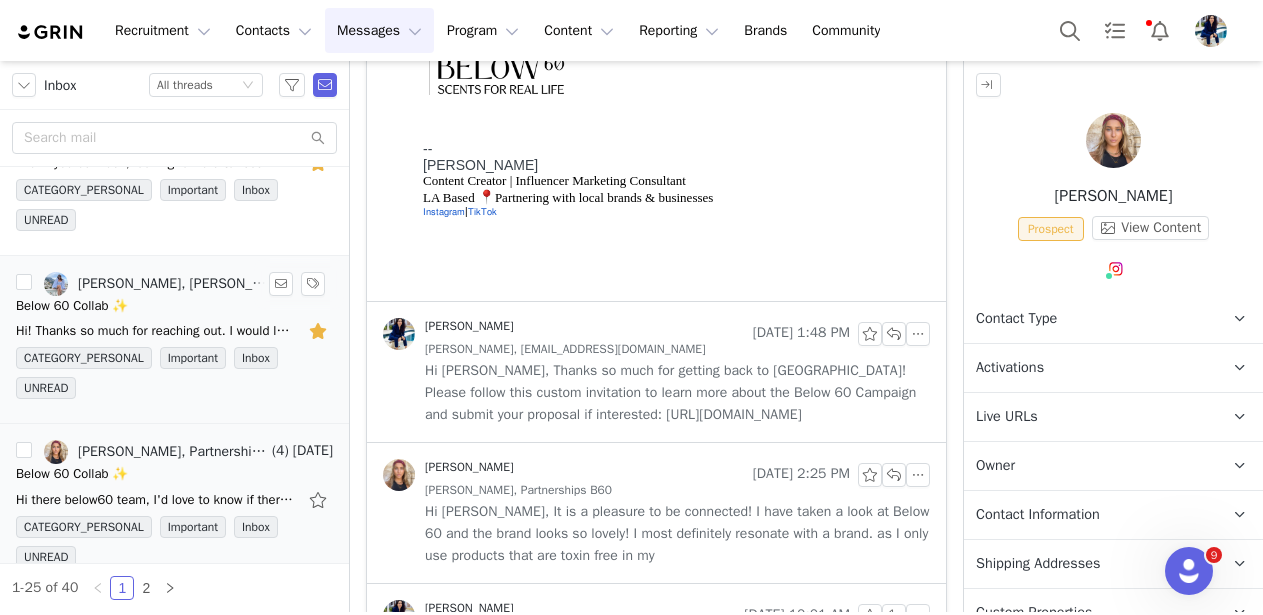scroll, scrollTop: 213, scrollLeft: 0, axis: vertical 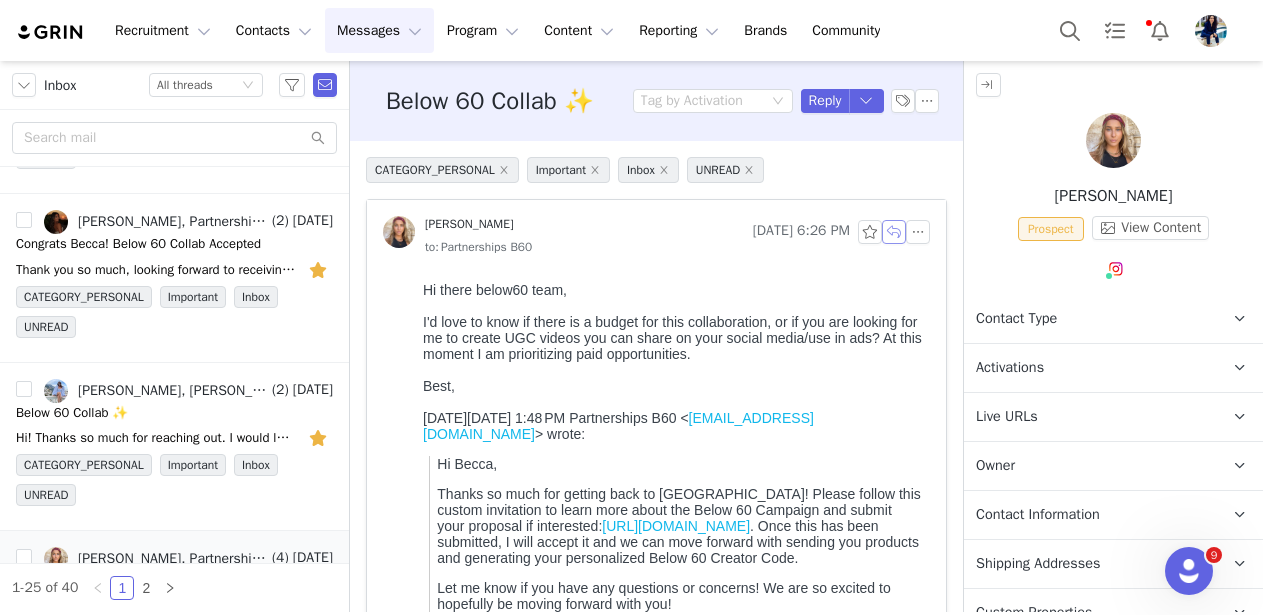 click at bounding box center [894, 232] 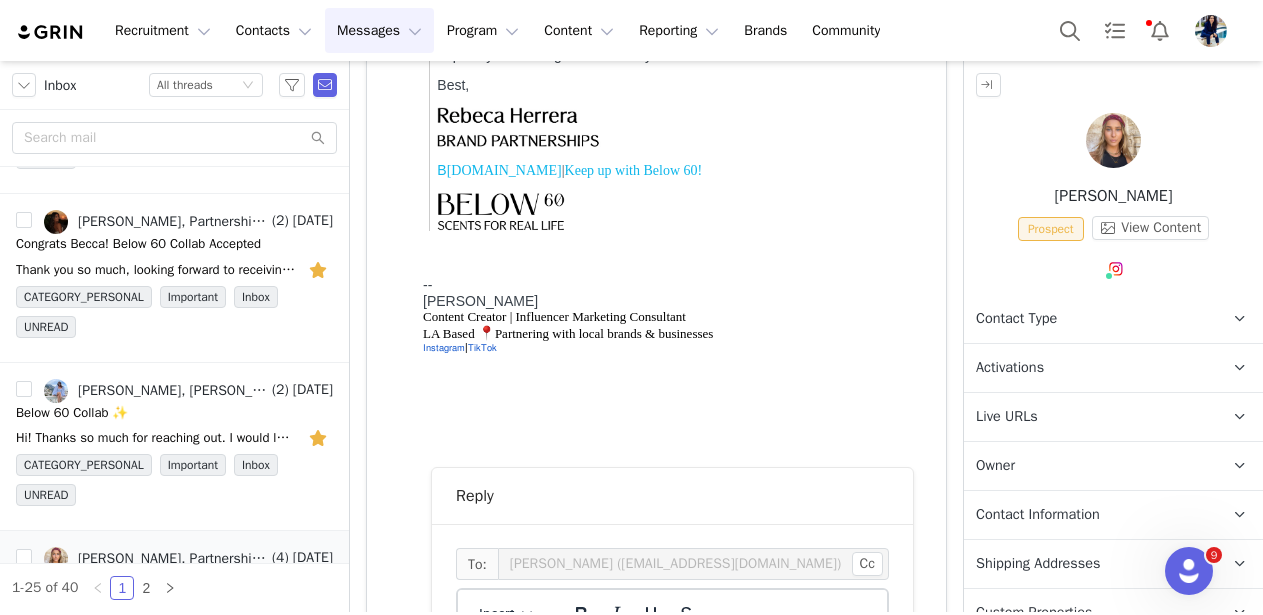 scroll, scrollTop: 1014, scrollLeft: 0, axis: vertical 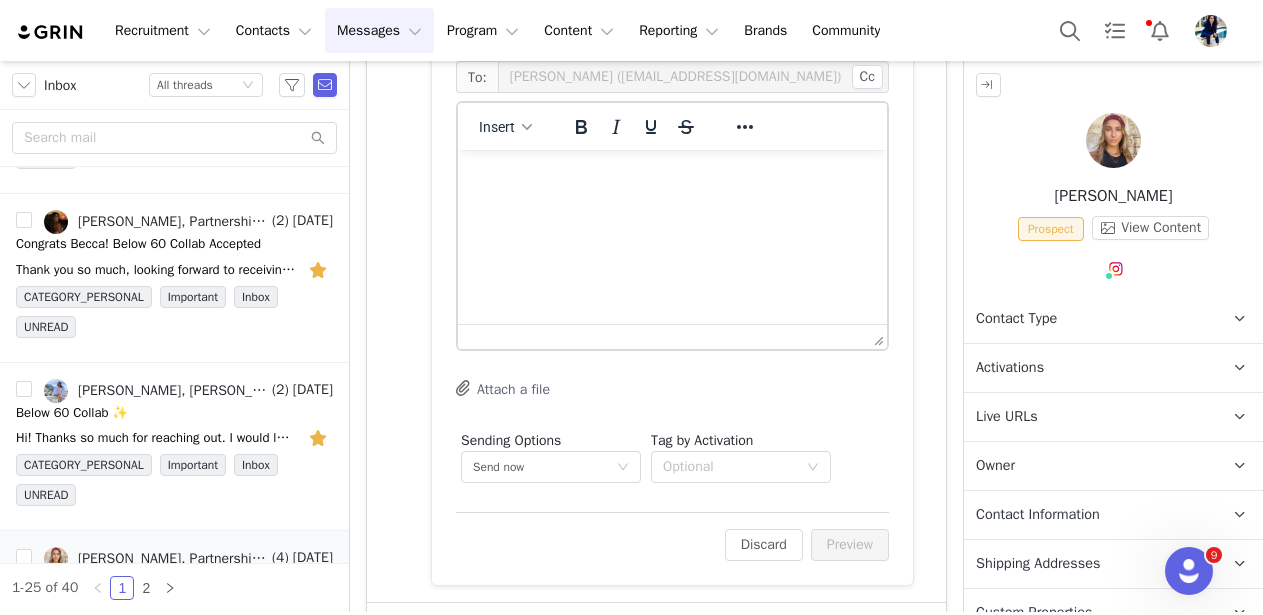 click at bounding box center (672, 177) 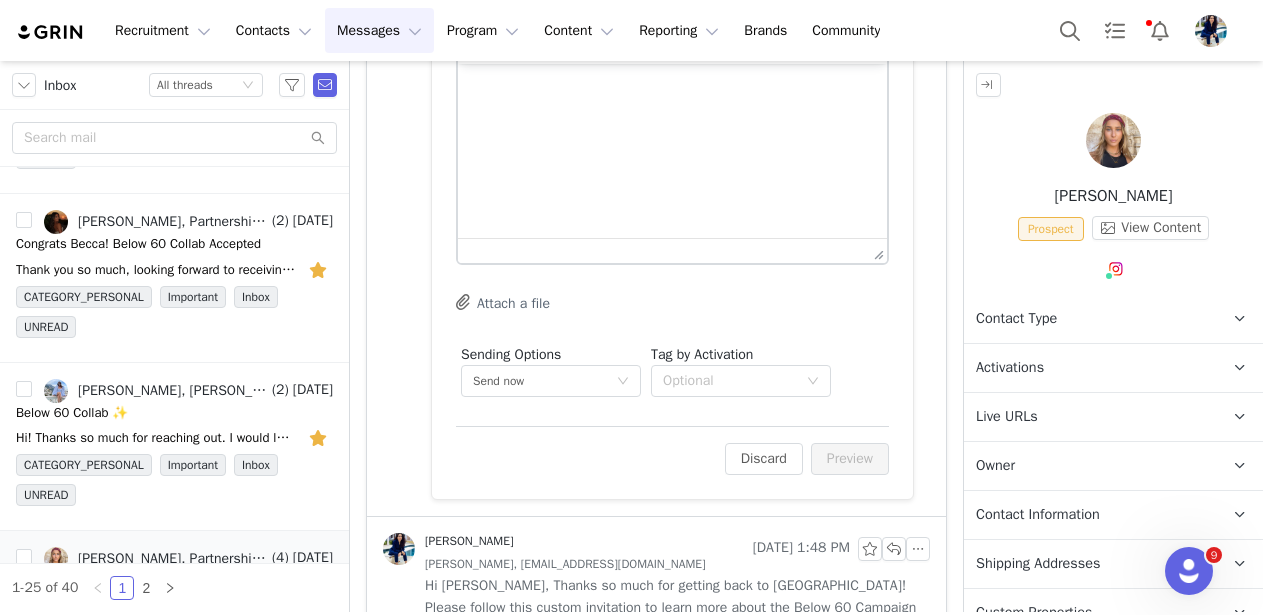 type 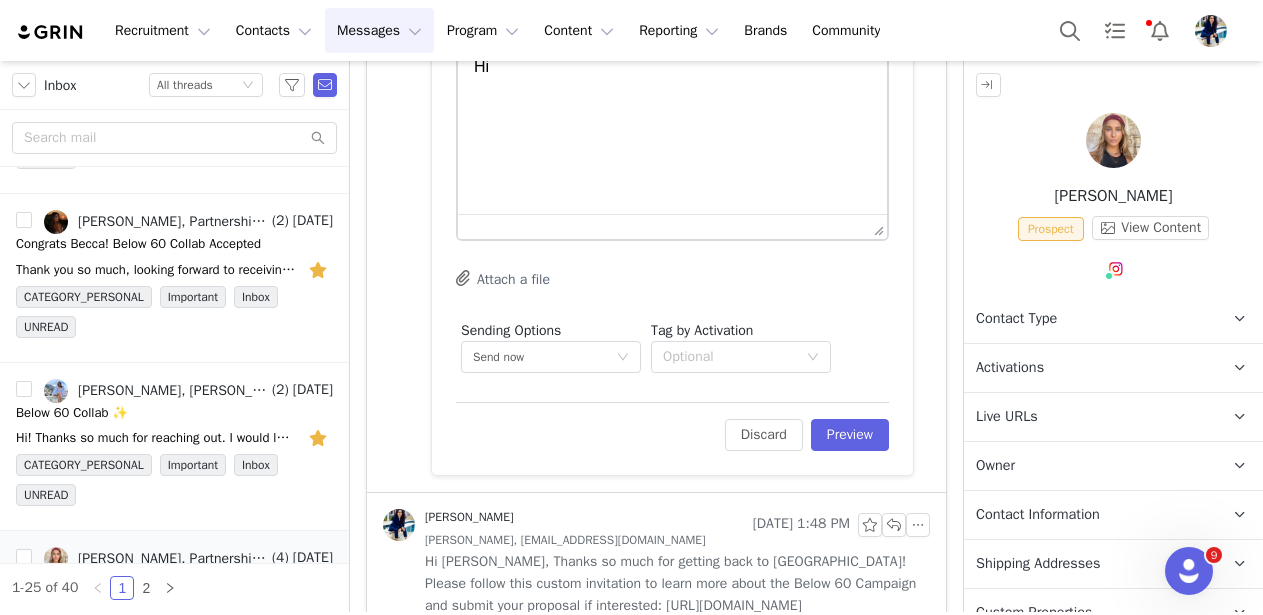 scroll, scrollTop: 1142, scrollLeft: 0, axis: vertical 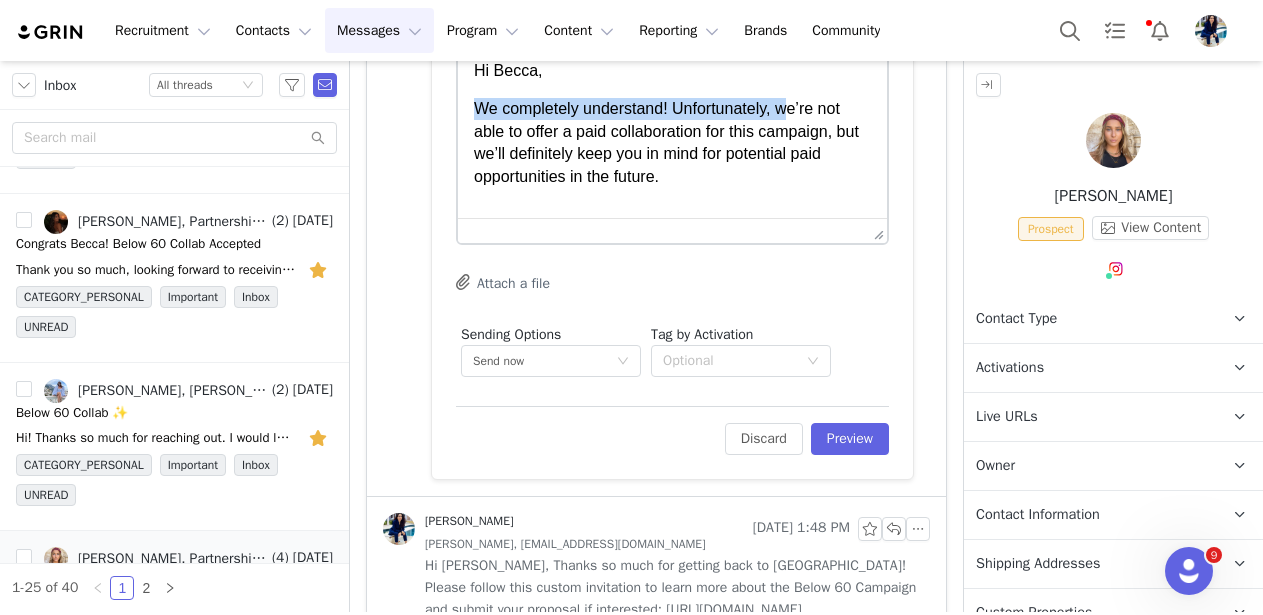 drag, startPoint x: 478, startPoint y: 109, endPoint x: 793, endPoint y: 113, distance: 315.0254 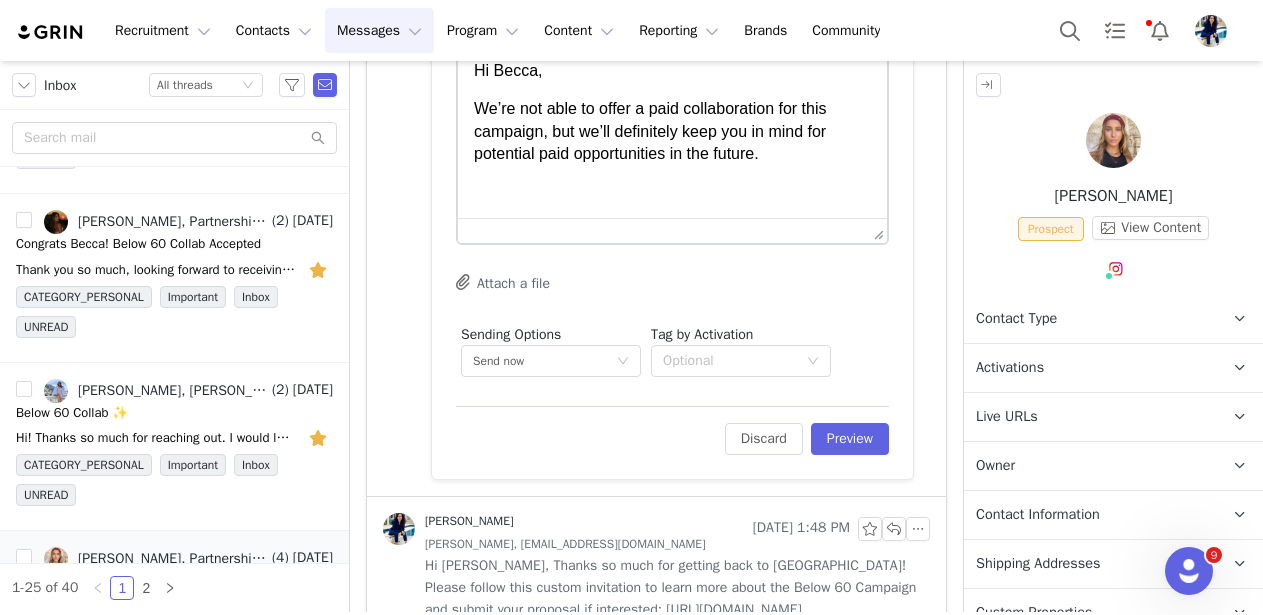 click on "We’re not able to offer a paid collaboration for this campaign, but we’ll definitely keep you in mind for potential paid opportunities in the future." at bounding box center (672, 131) 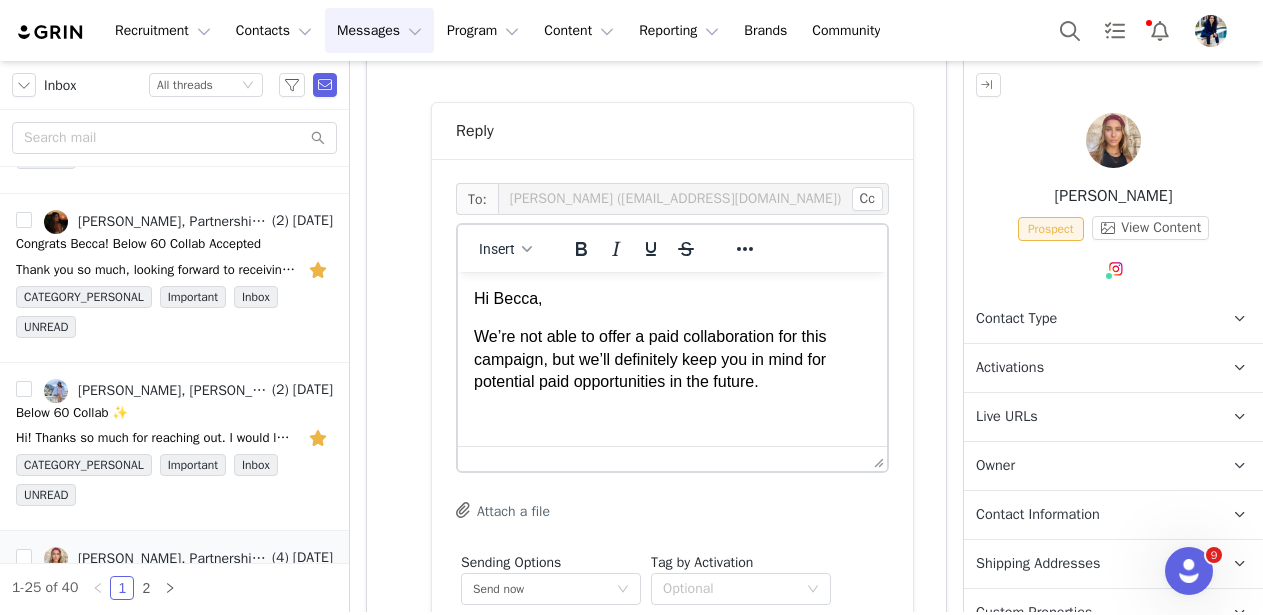 scroll, scrollTop: 946, scrollLeft: 0, axis: vertical 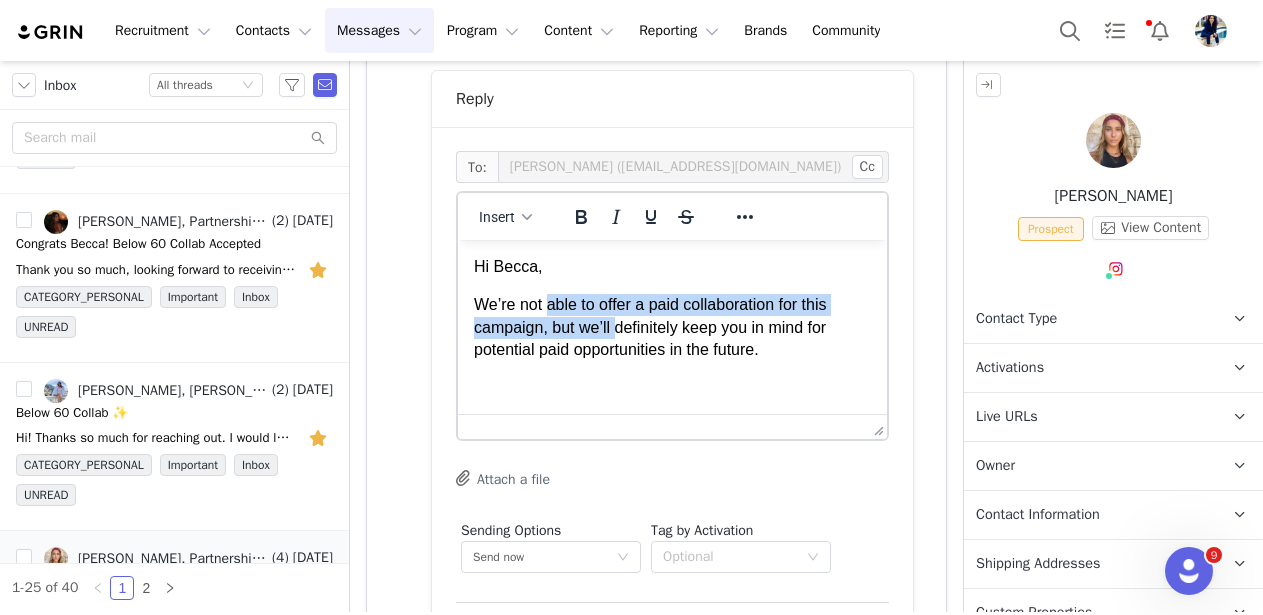 drag, startPoint x: 550, startPoint y: 307, endPoint x: 617, endPoint y: 317, distance: 67.74216 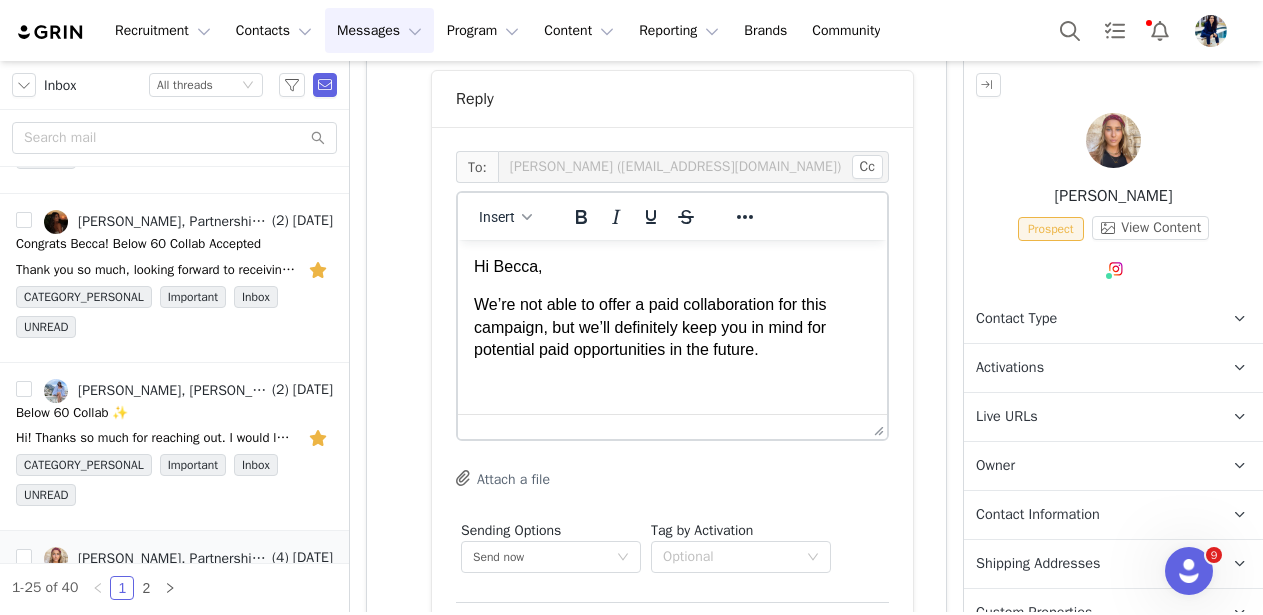 click on "We’re not able to offer a paid collaboration for this campaign, but we’ll definitely keep you in mind for potential paid opportunities in the future." at bounding box center (672, 327) 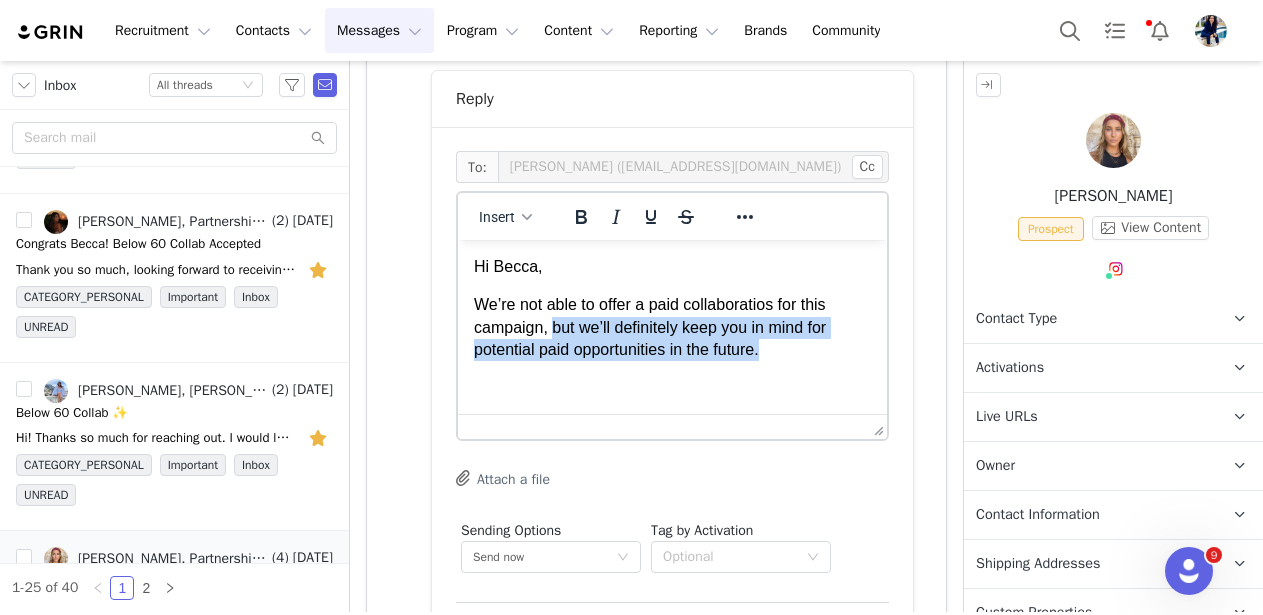 drag, startPoint x: 786, startPoint y: 343, endPoint x: 555, endPoint y: 331, distance: 231.31148 